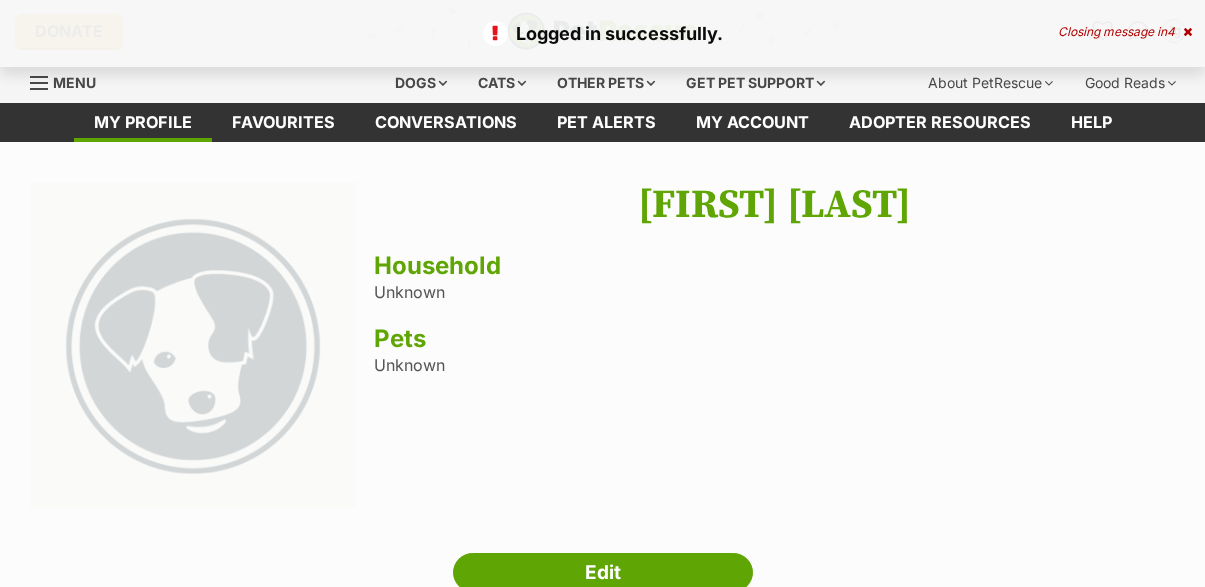 scroll, scrollTop: 0, scrollLeft: 0, axis: both 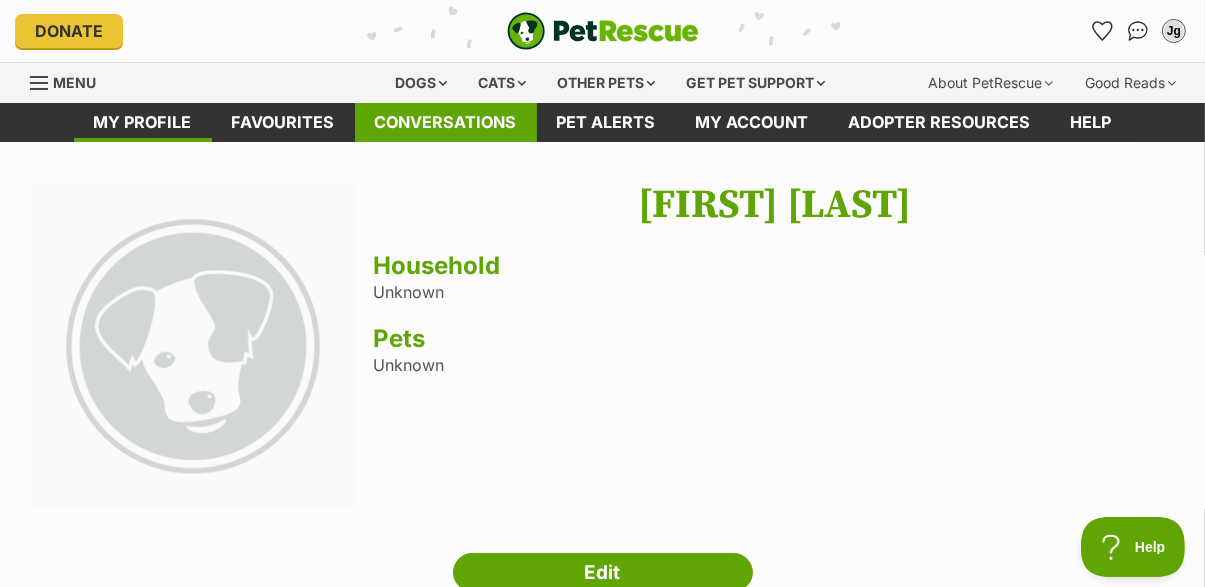 click on "Conversations" at bounding box center (446, 122) 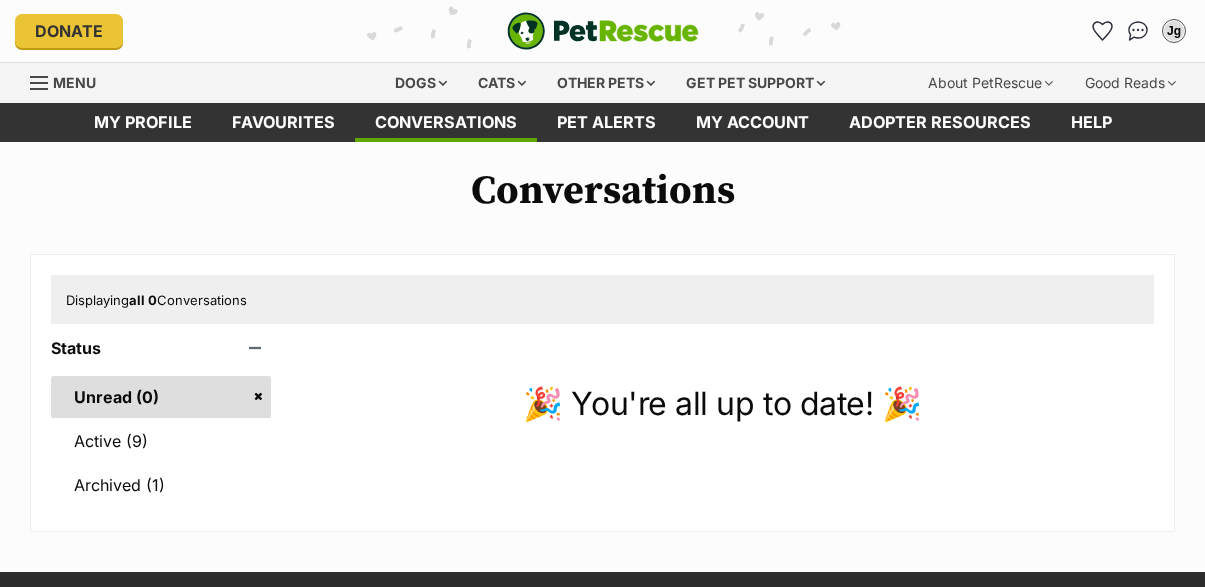 scroll, scrollTop: 0, scrollLeft: 0, axis: both 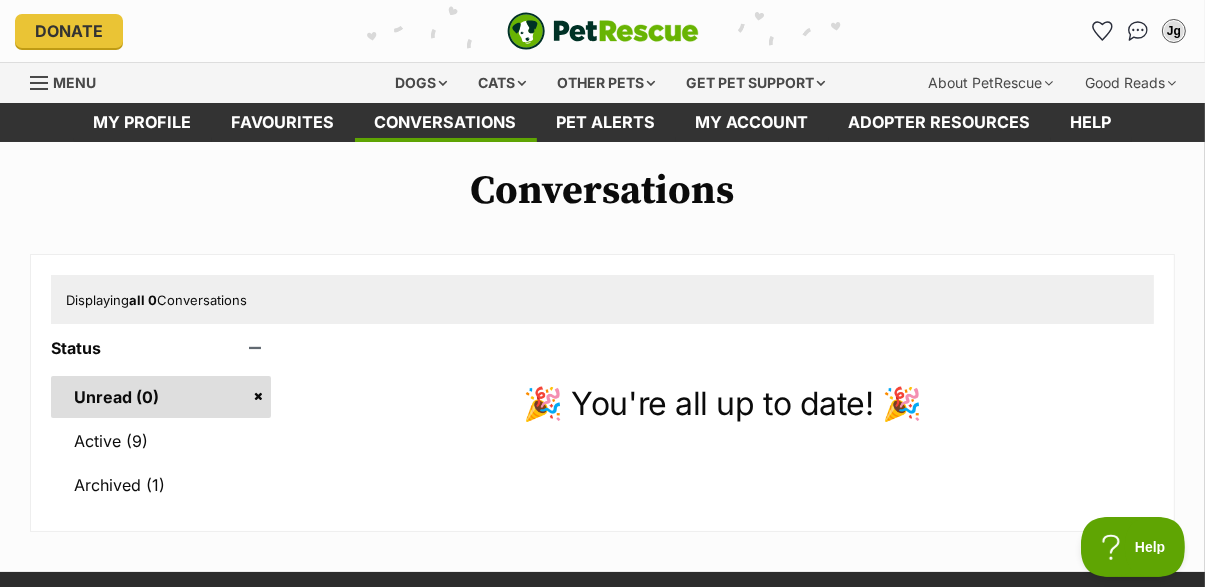 click at bounding box center (39, 83) 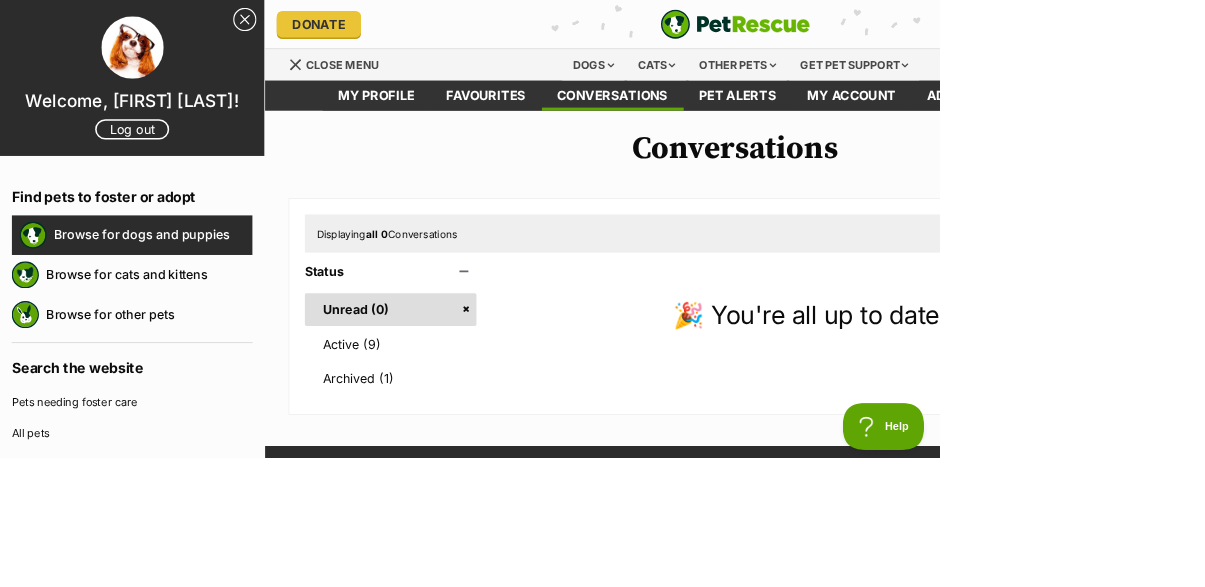 click on "Browse for dogs and puppies" at bounding box center (196, 301) 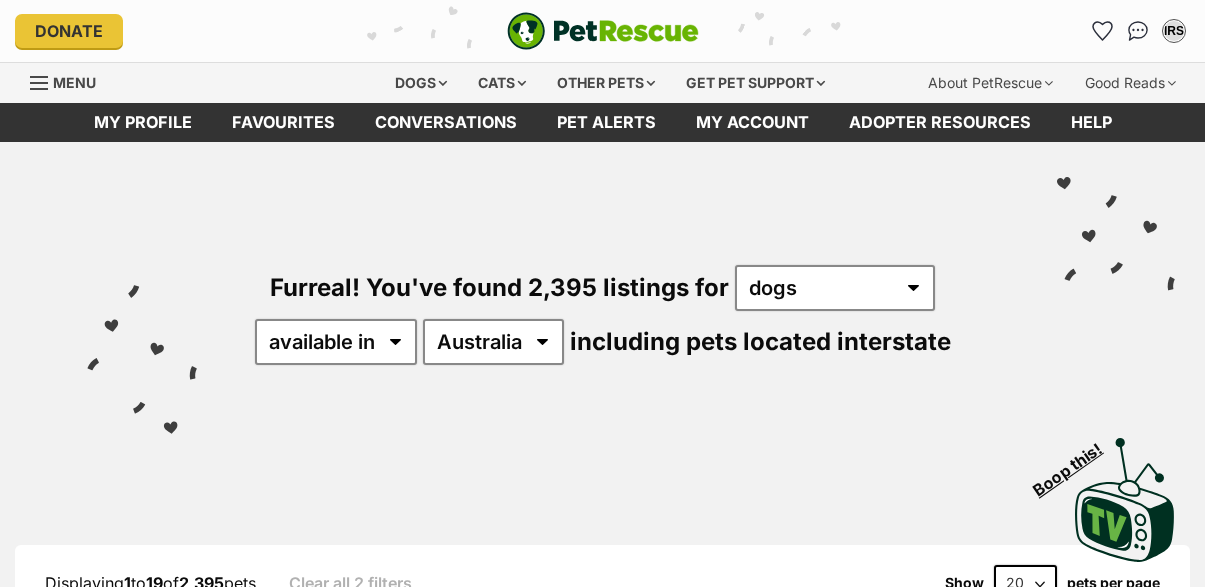 scroll, scrollTop: 0, scrollLeft: 0, axis: both 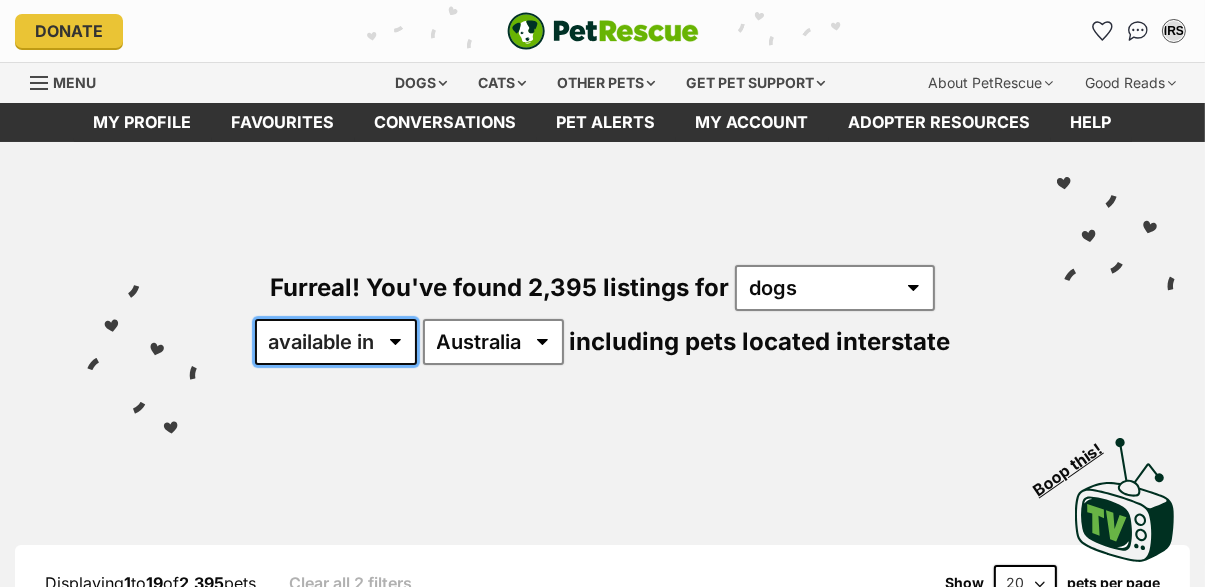 click on "available in
located in" at bounding box center (336, 342) 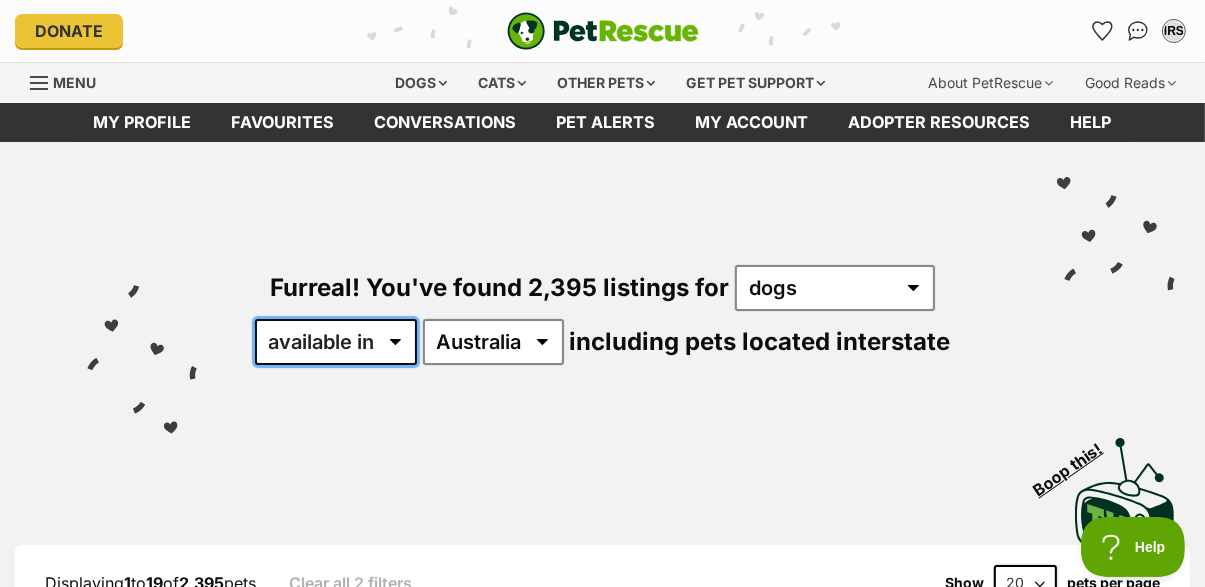 scroll, scrollTop: 0, scrollLeft: 0, axis: both 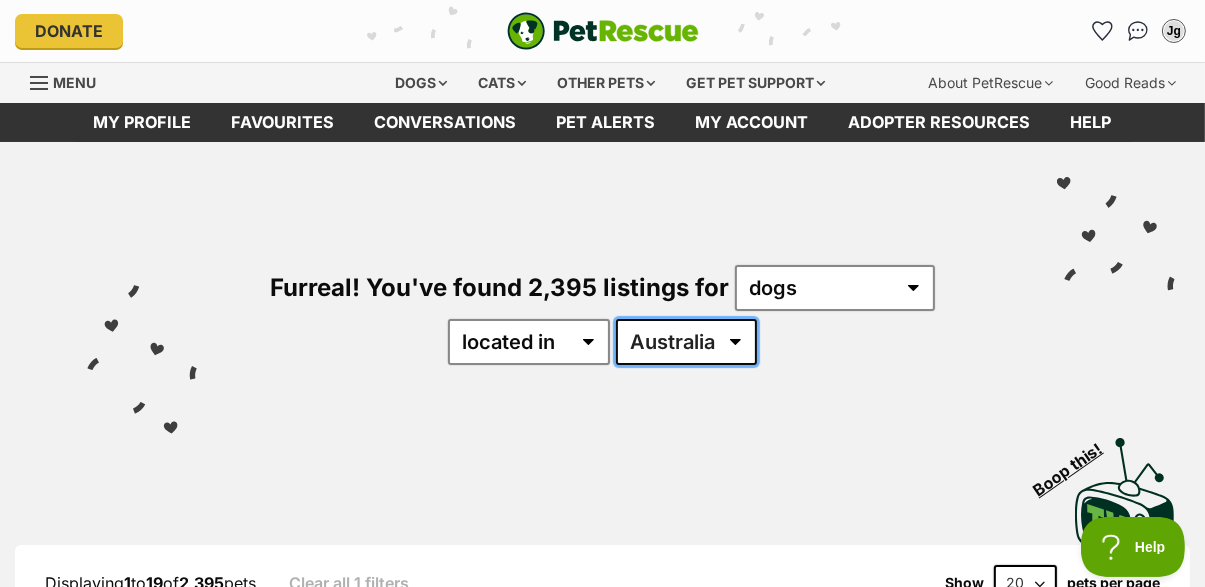 click on "Australia
ACT
NSW
NT
QLD
SA
TAS
VIC
WA" at bounding box center (686, 342) 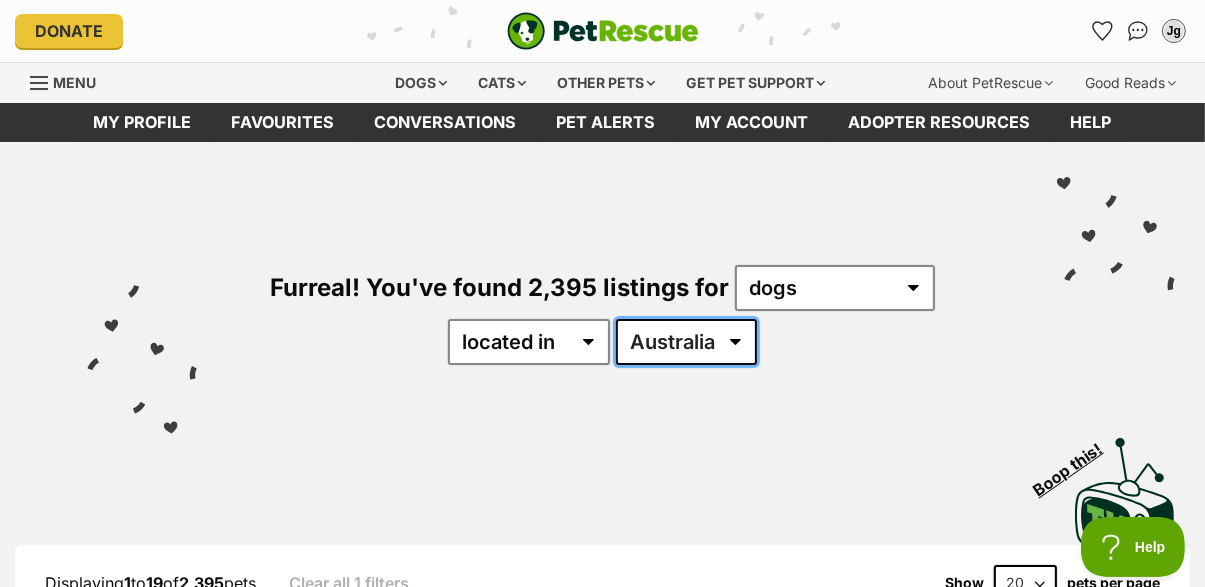 scroll, scrollTop: 0, scrollLeft: 0, axis: both 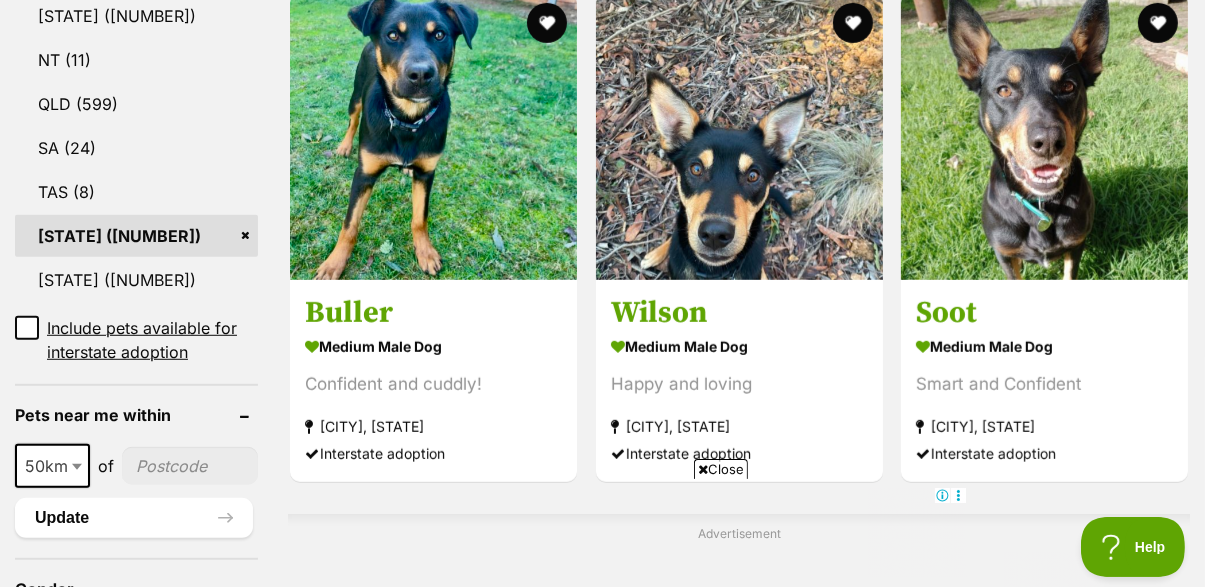 click on "50km" at bounding box center [52, 466] 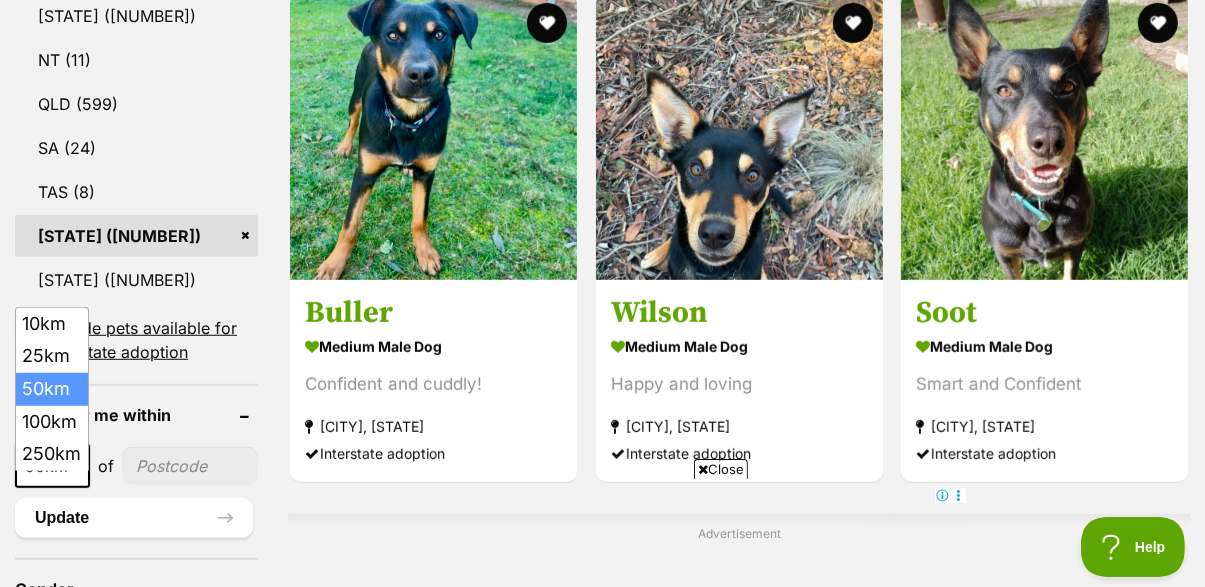 select on "100" 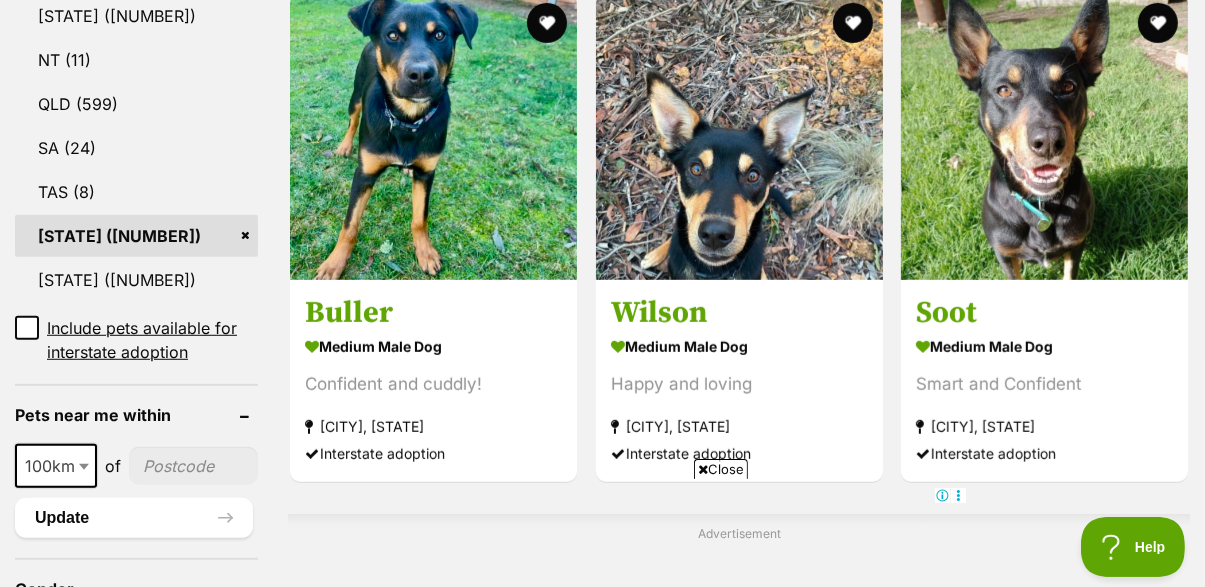click at bounding box center (193, 466) 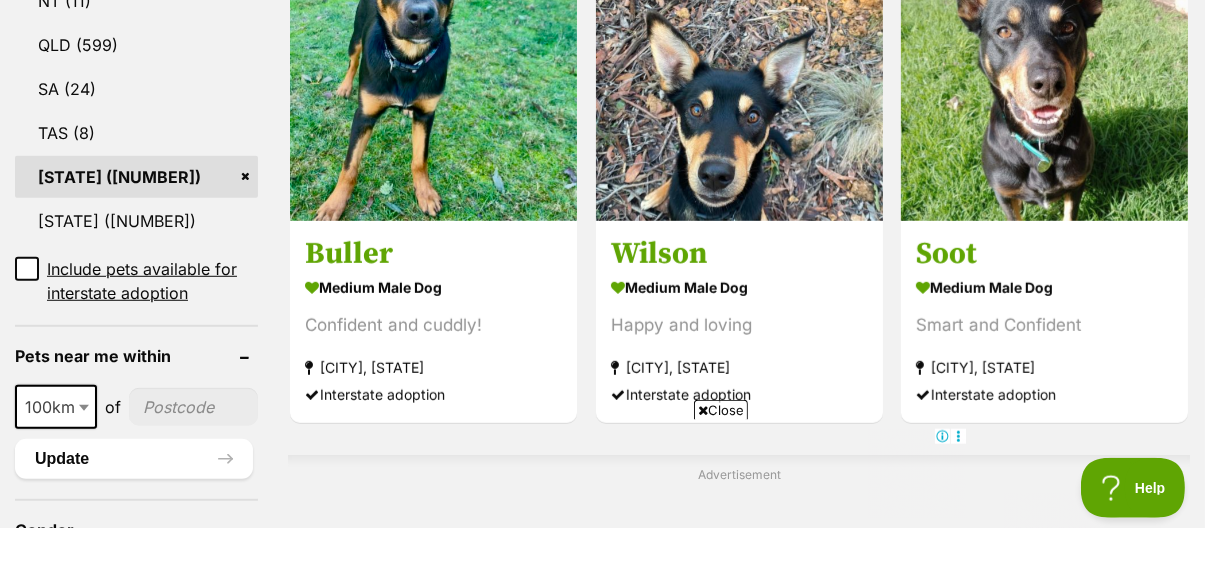 scroll, scrollTop: 1213, scrollLeft: 0, axis: vertical 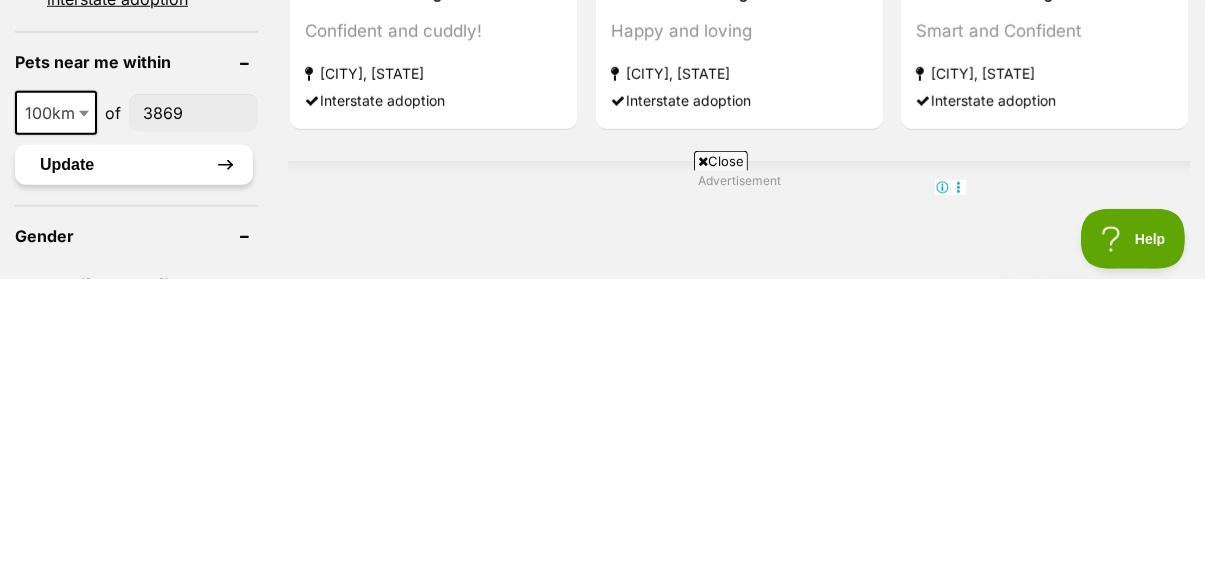 type on "3869" 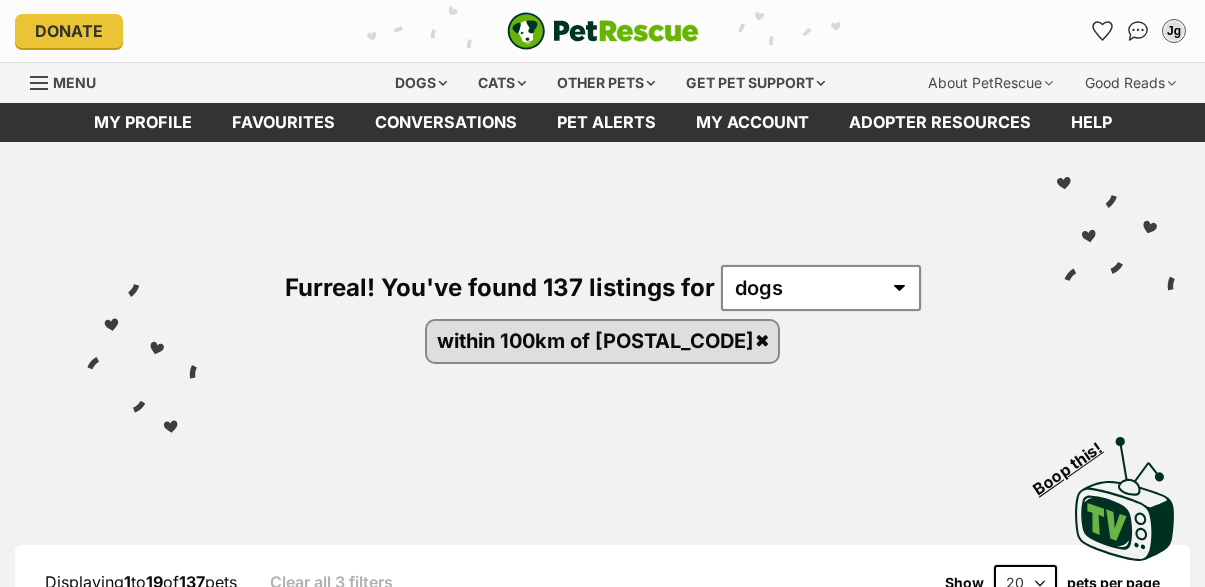 scroll, scrollTop: 0, scrollLeft: 0, axis: both 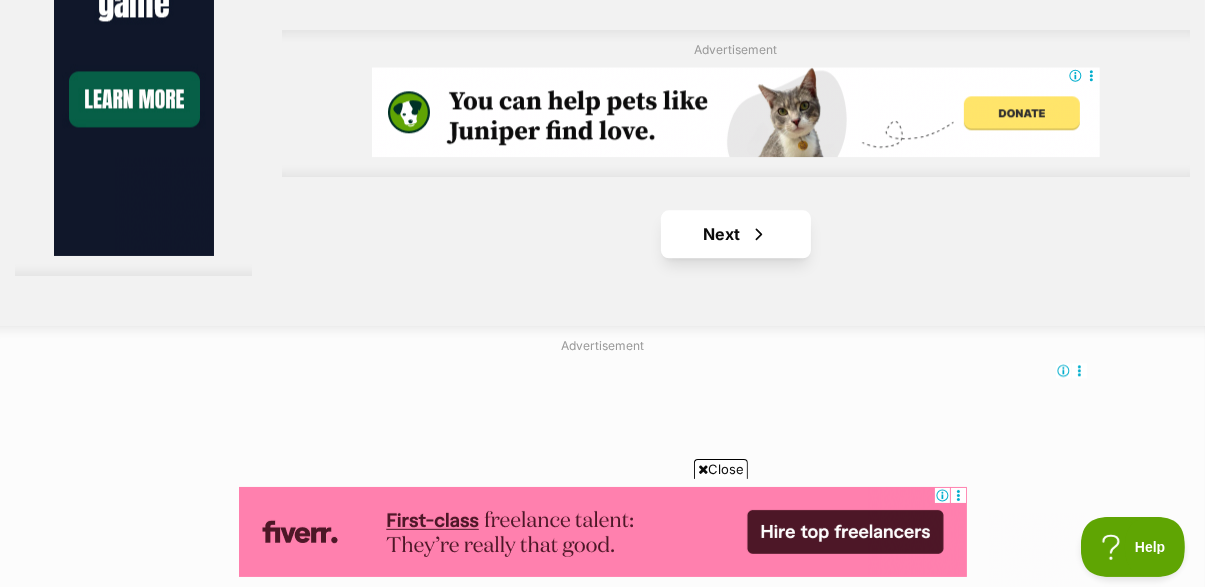 click on "Next" at bounding box center (736, 234) 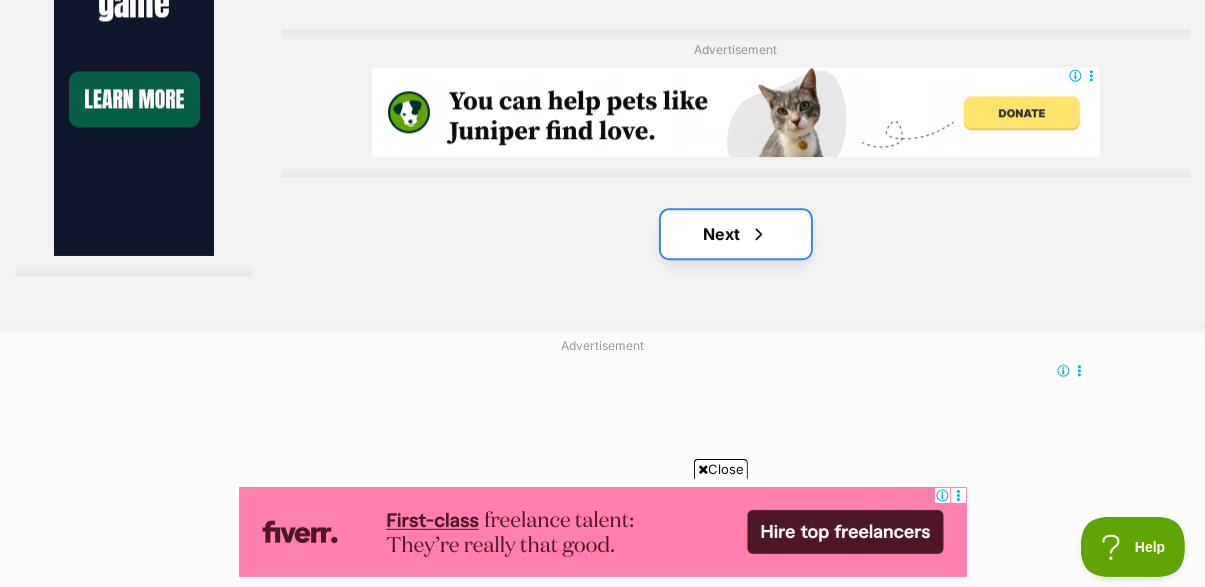 scroll, scrollTop: 4679, scrollLeft: 0, axis: vertical 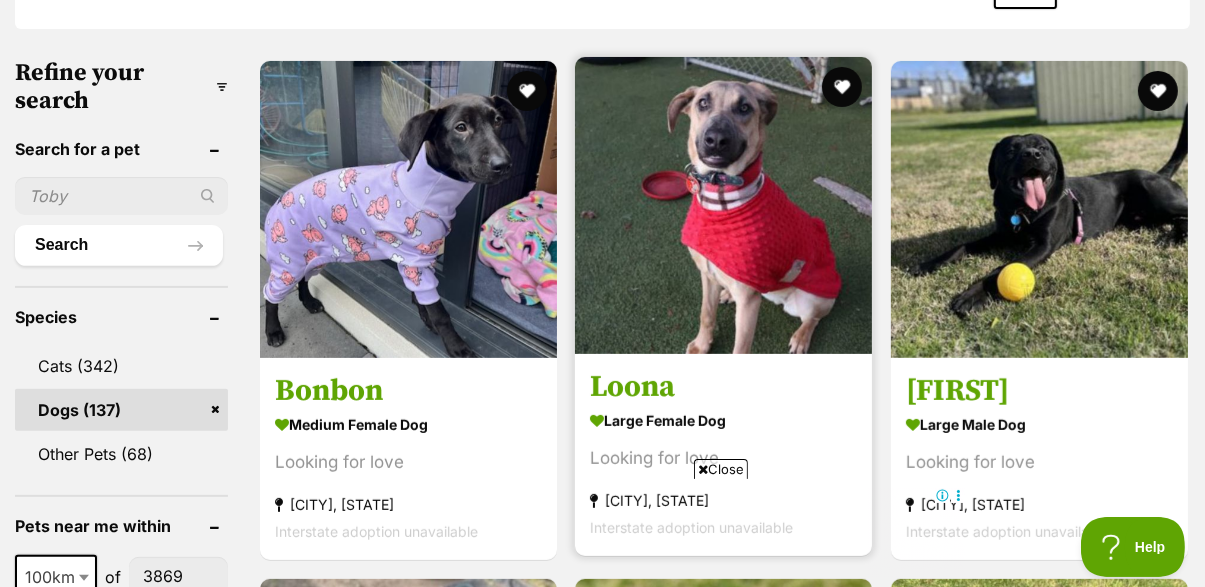 click at bounding box center (723, 205) 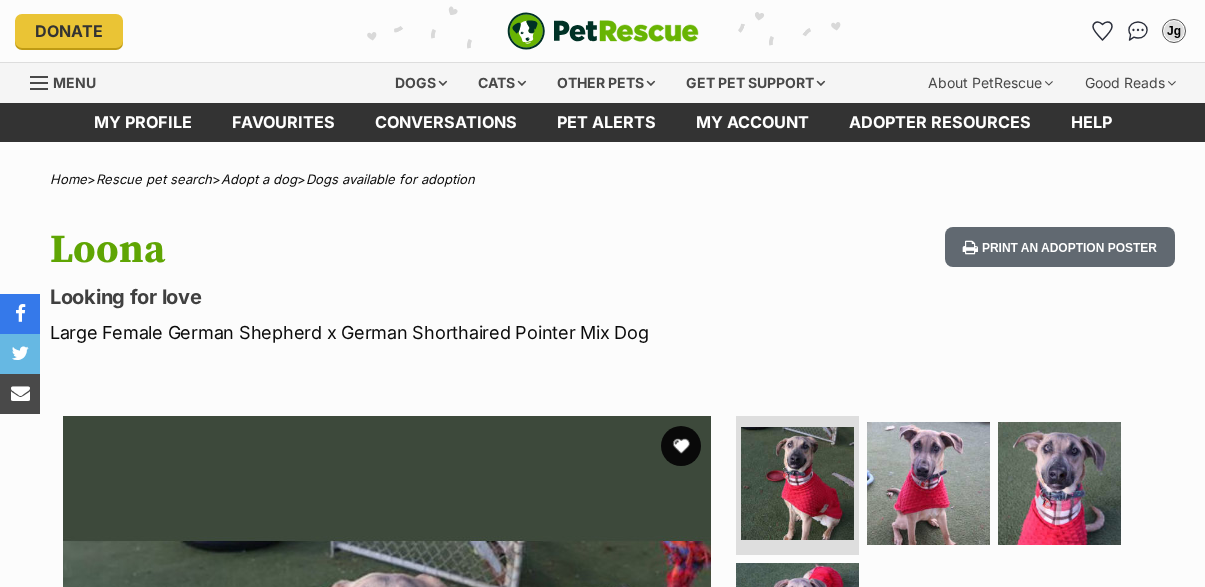 scroll, scrollTop: 0, scrollLeft: 0, axis: both 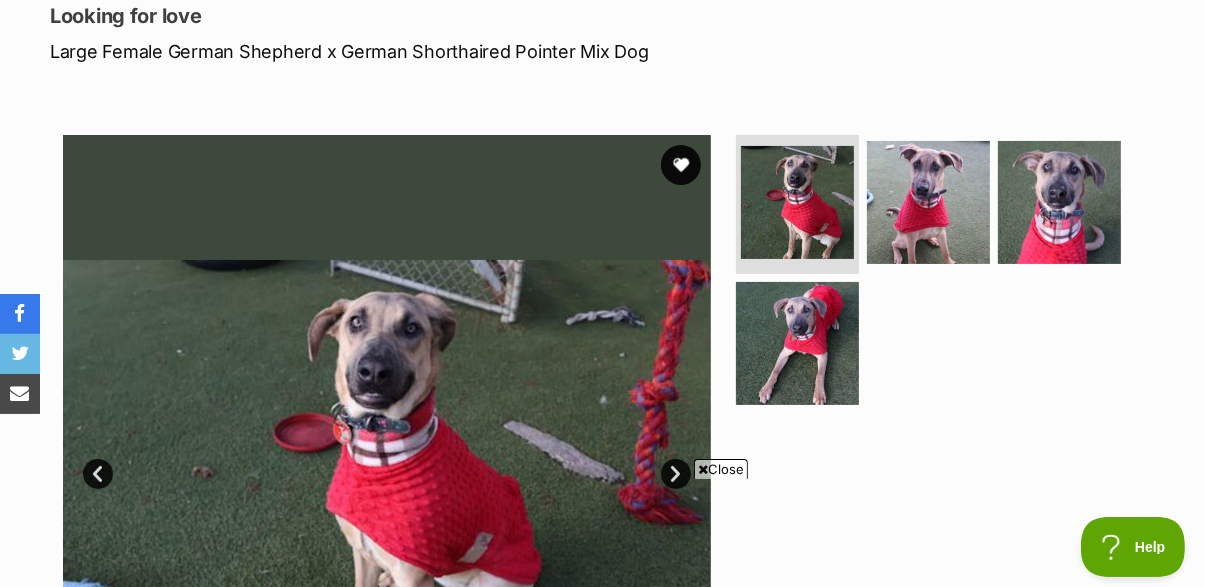 click on "Next" at bounding box center (676, 474) 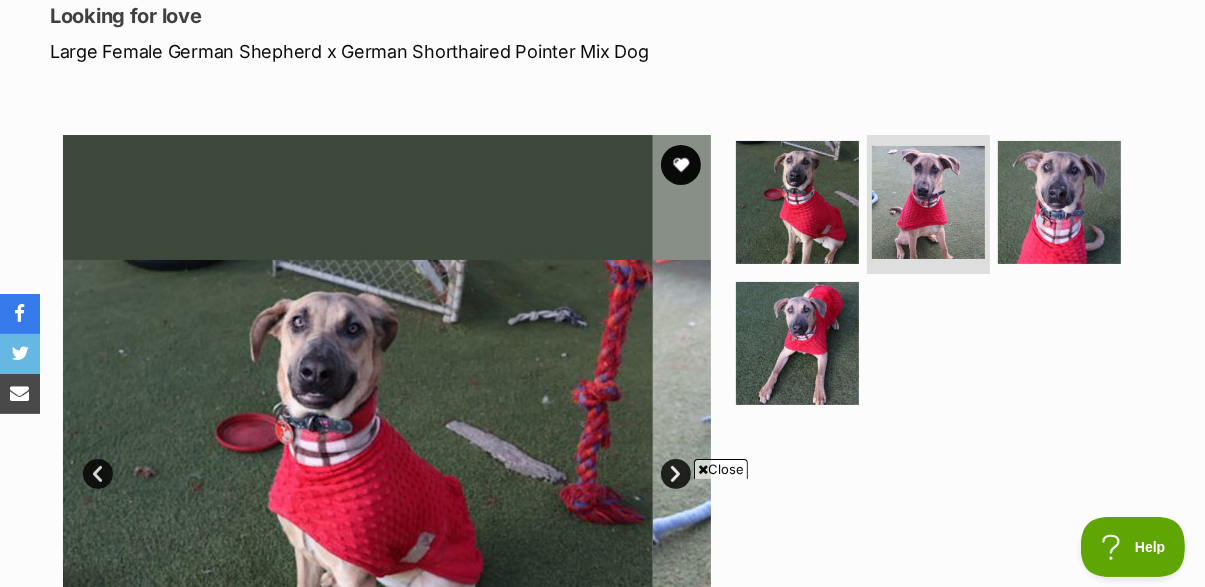 scroll, scrollTop: 0, scrollLeft: 0, axis: both 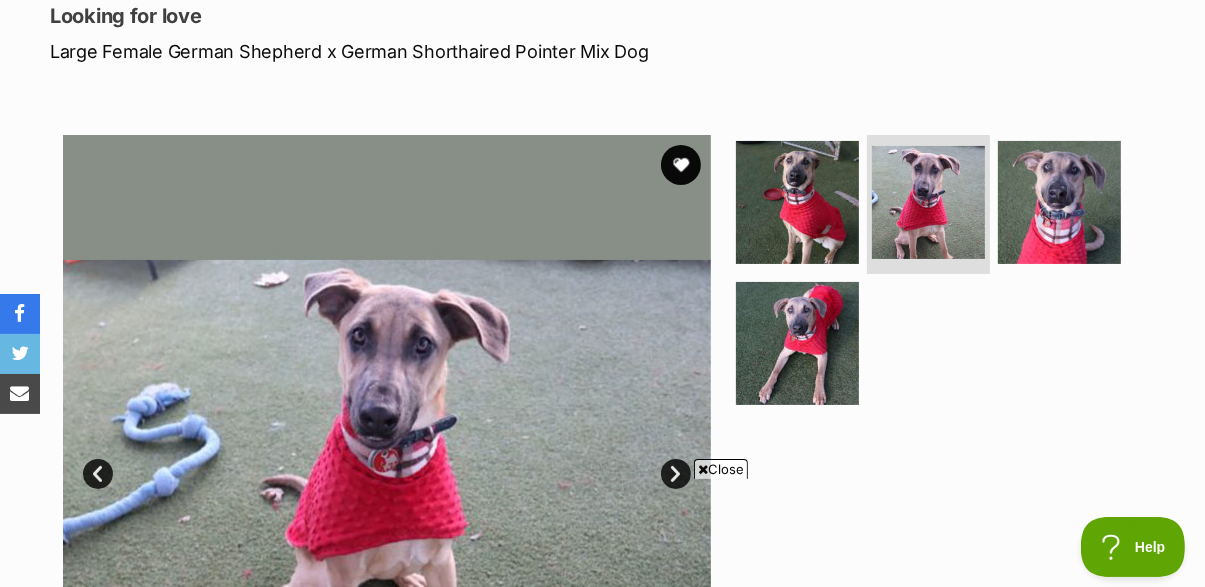 click on "Next" at bounding box center (676, 474) 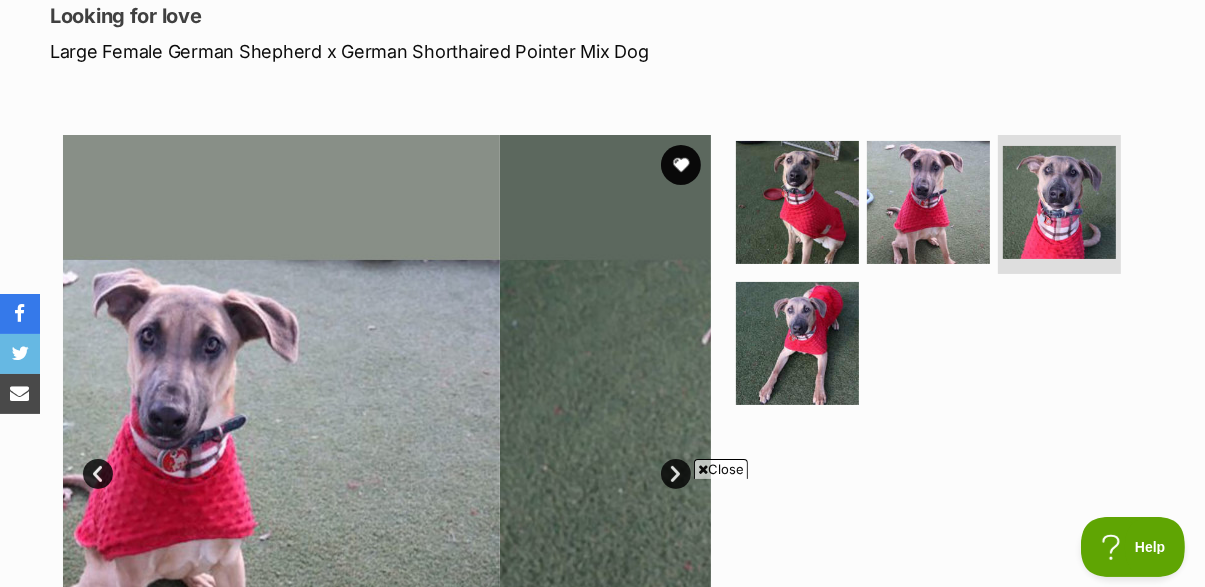 scroll, scrollTop: 0, scrollLeft: 0, axis: both 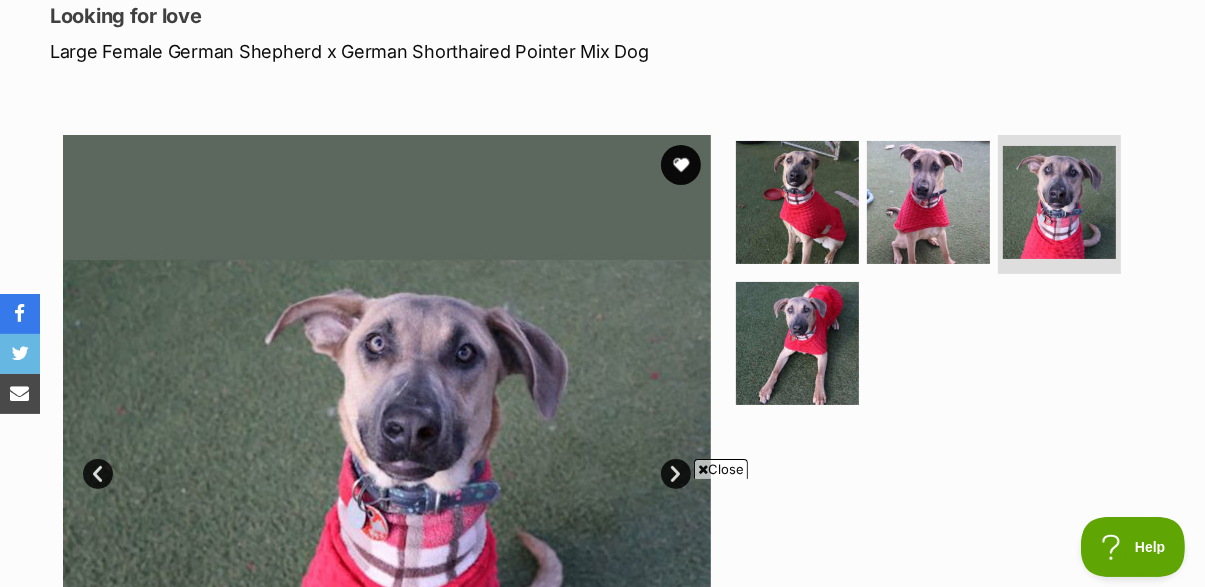 click on "Next" at bounding box center [676, 474] 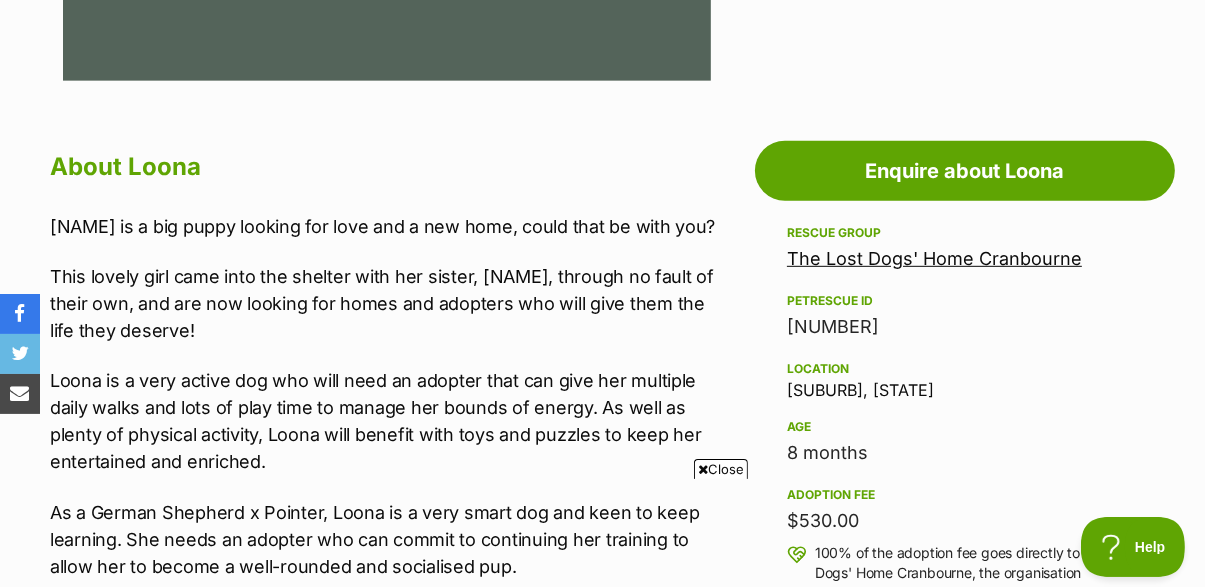 scroll, scrollTop: 1171, scrollLeft: 0, axis: vertical 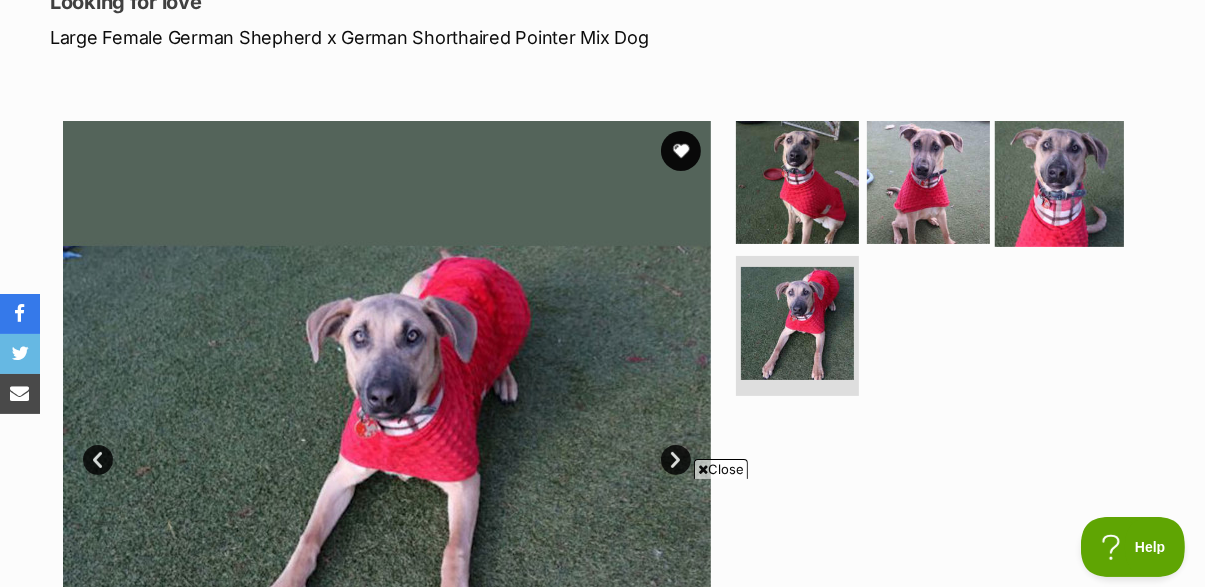 click at bounding box center (1059, 181) 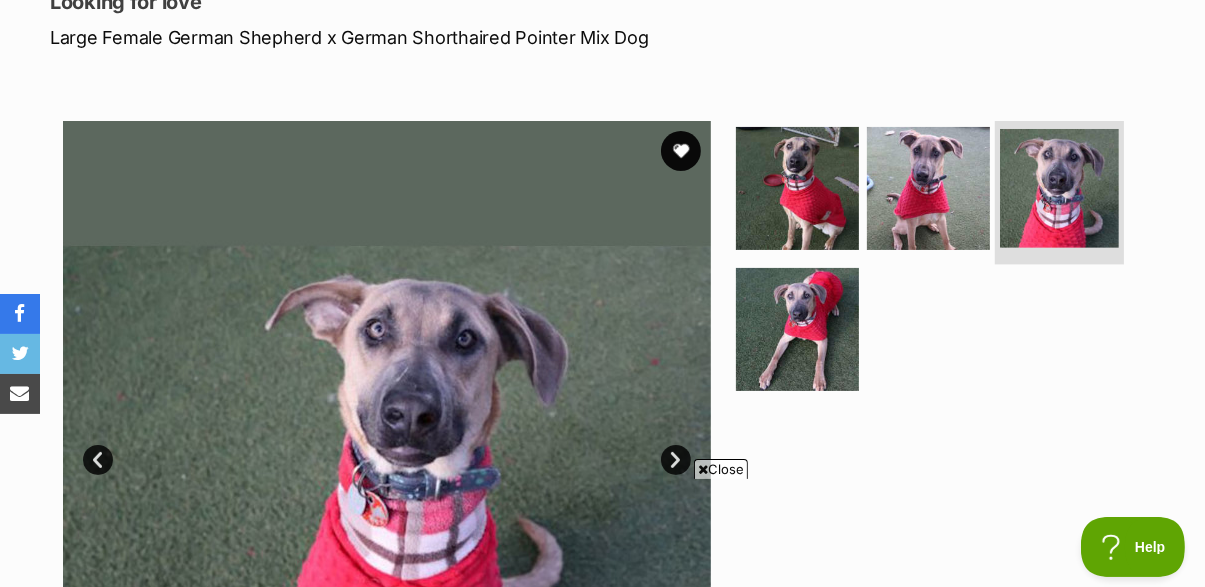 scroll, scrollTop: 196, scrollLeft: 0, axis: vertical 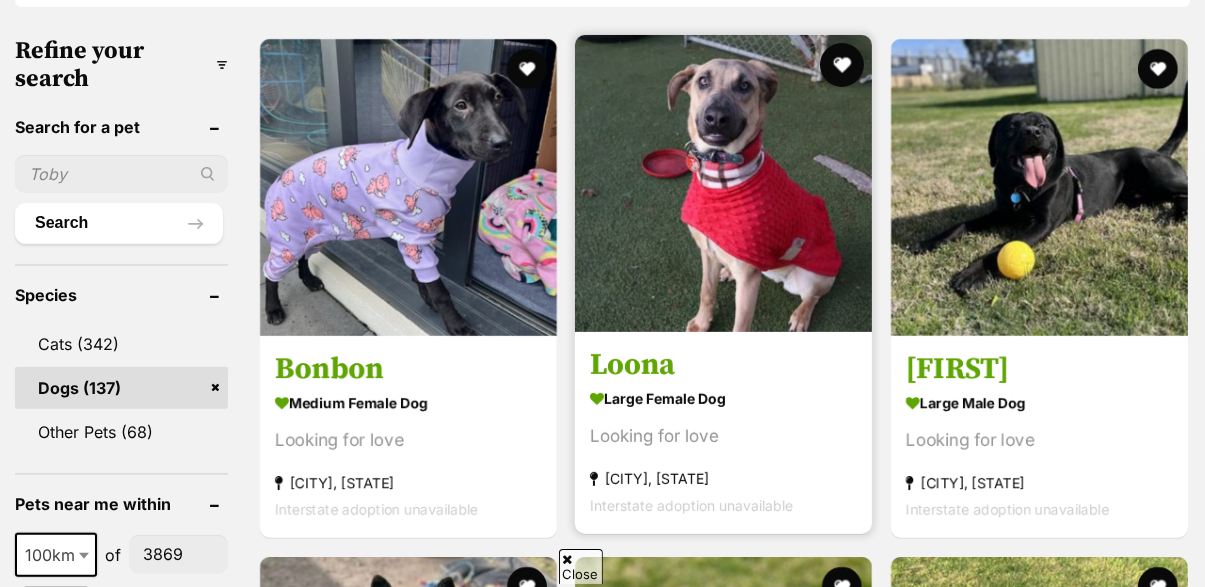 click at bounding box center (842, 65) 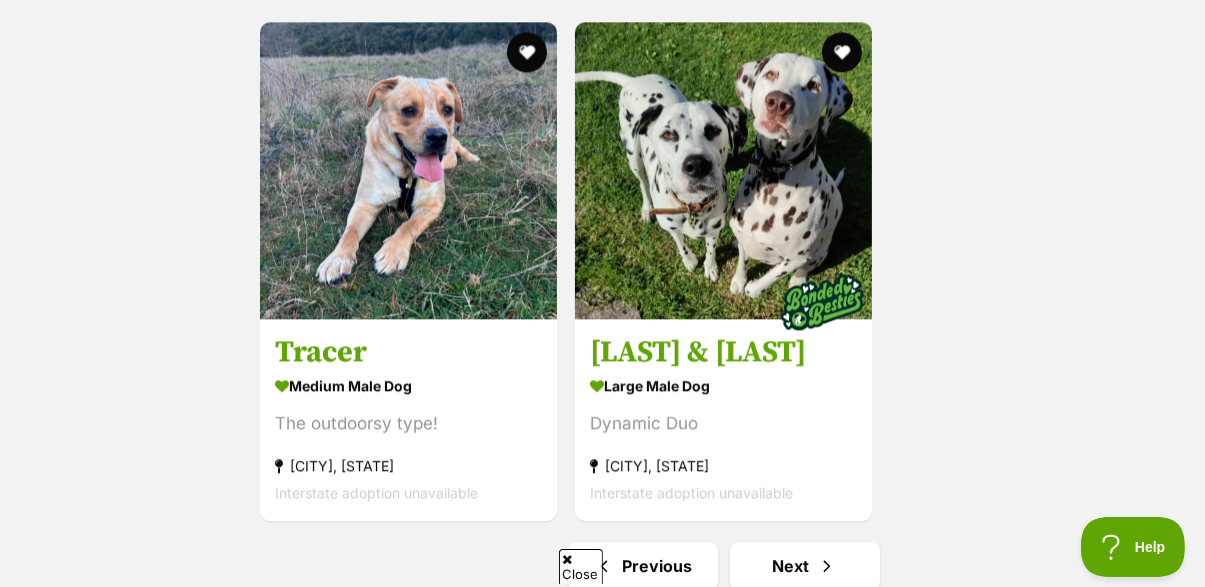 scroll, scrollTop: 0, scrollLeft: 0, axis: both 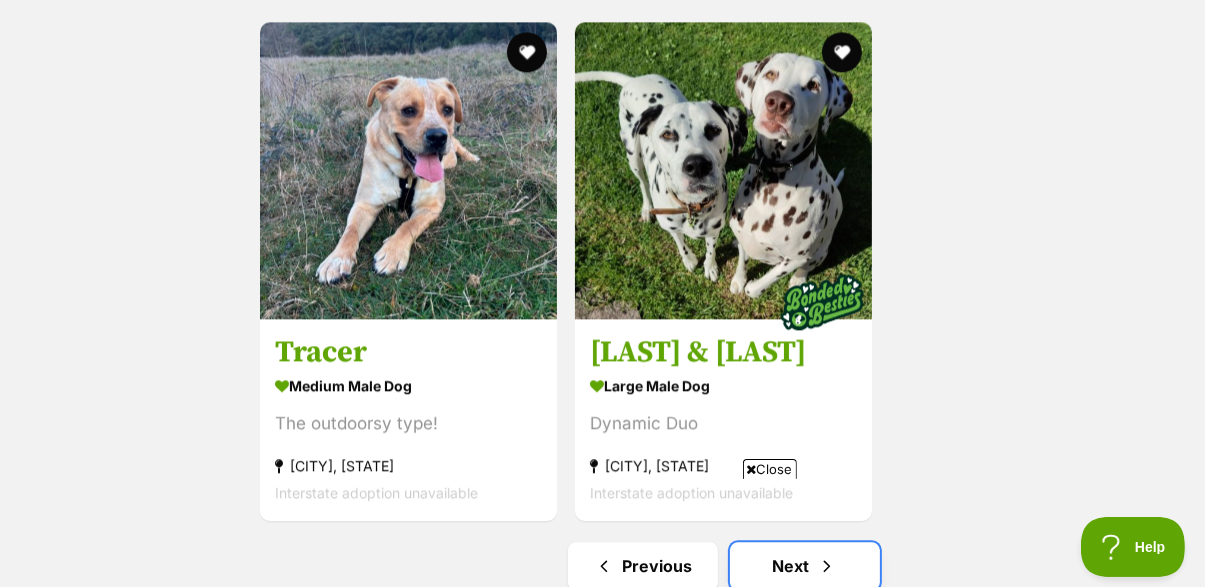 click on "Next" at bounding box center [805, 566] 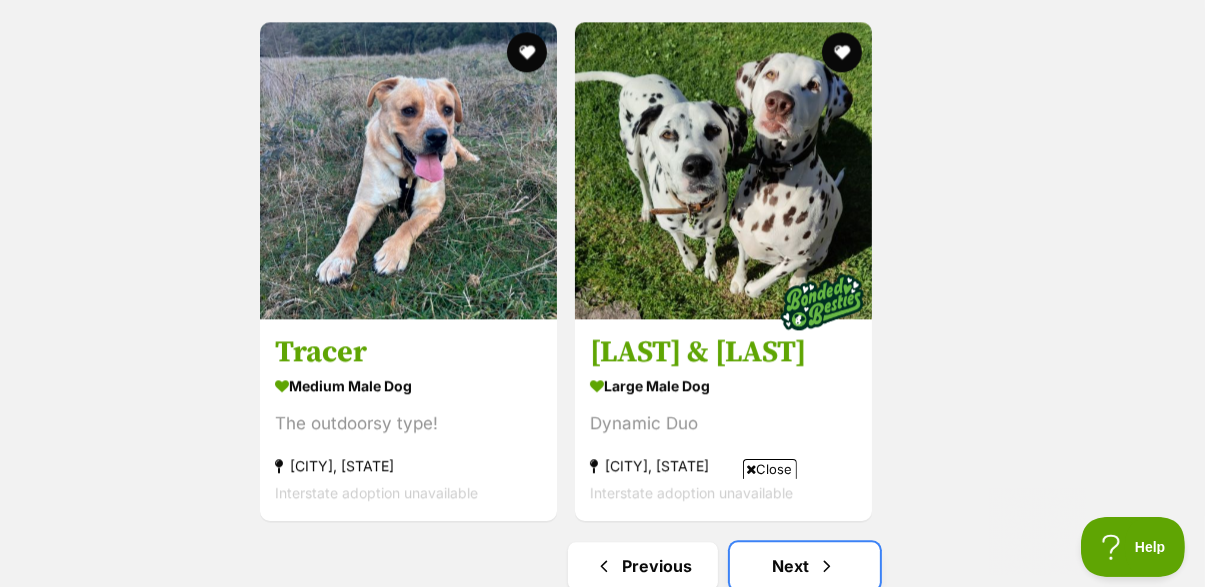 scroll, scrollTop: 4406, scrollLeft: 0, axis: vertical 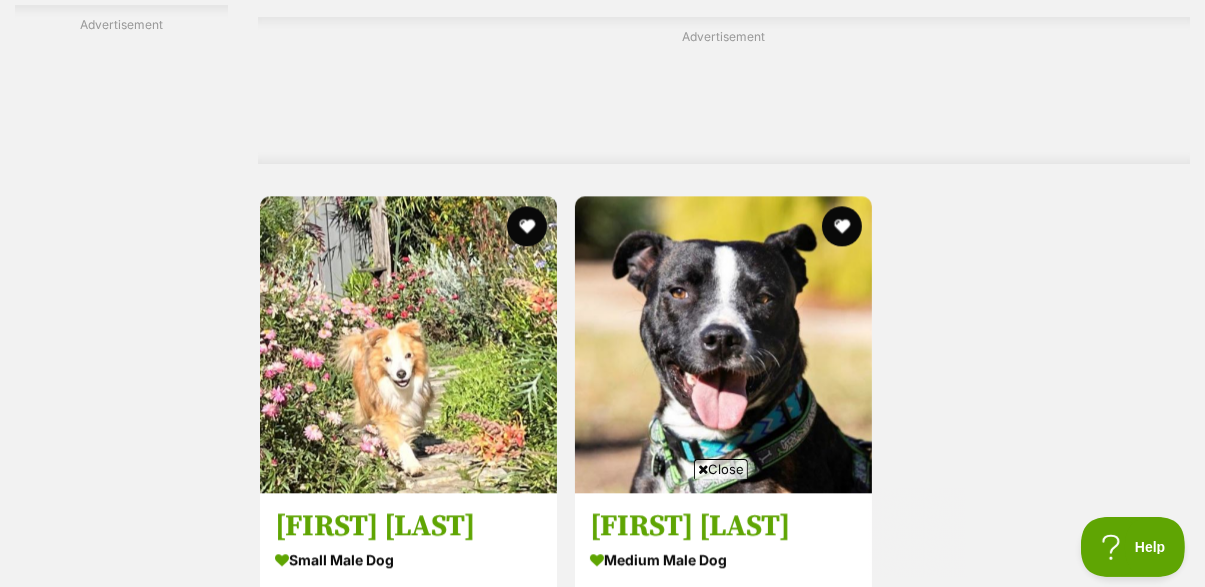 click on "Next" at bounding box center [805, 739] 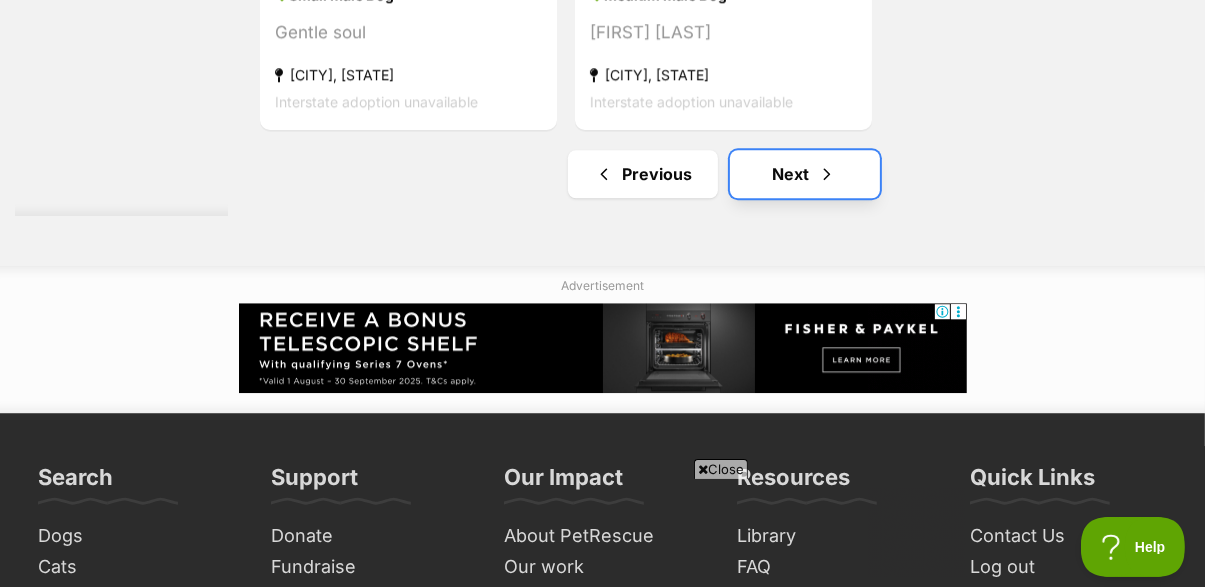 scroll, scrollTop: 4906, scrollLeft: 0, axis: vertical 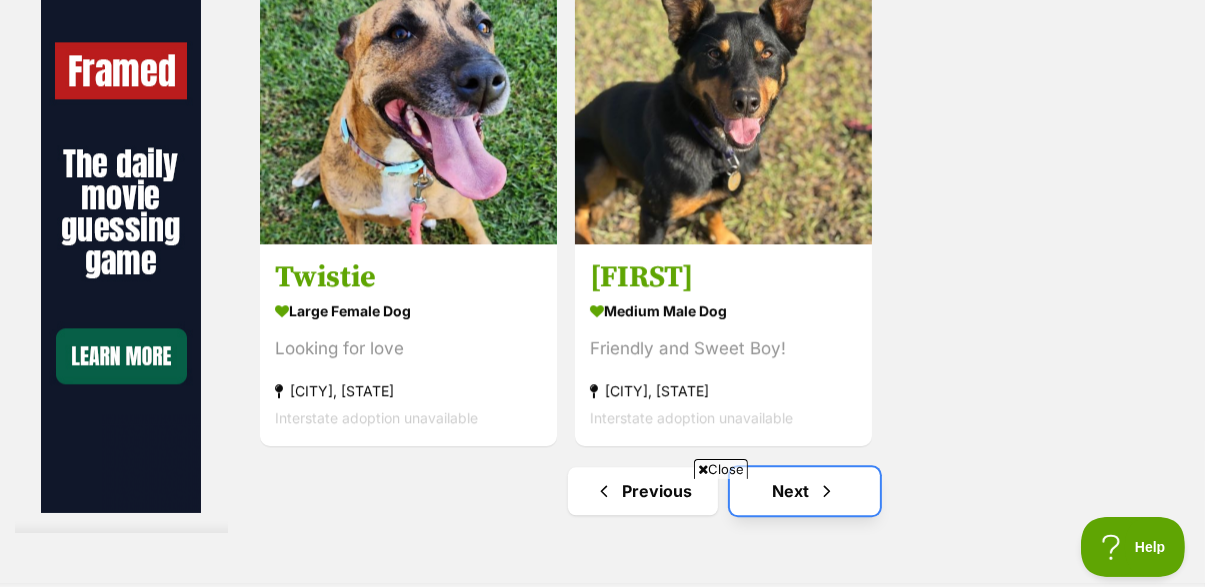 click at bounding box center [827, 491] 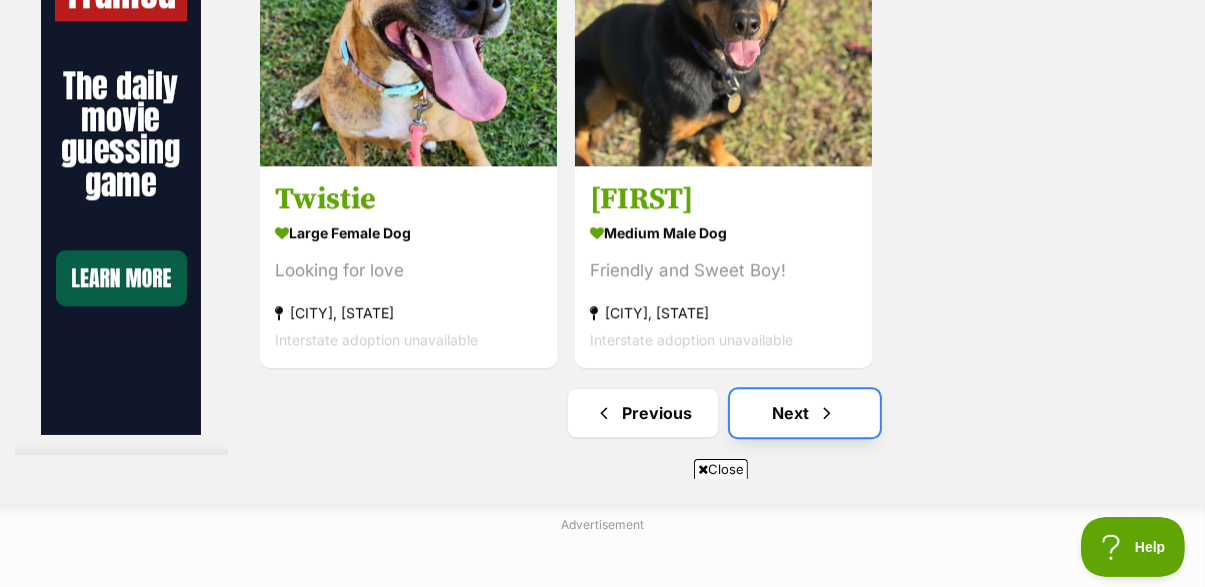 scroll, scrollTop: 4481, scrollLeft: 0, axis: vertical 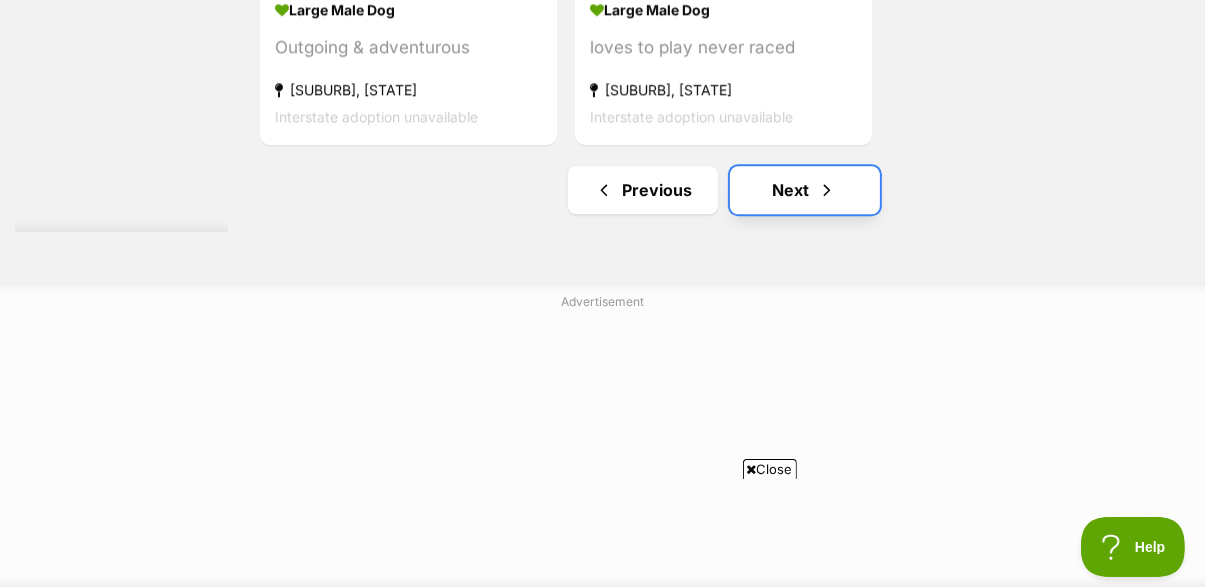 click on "Next" at bounding box center (805, 190) 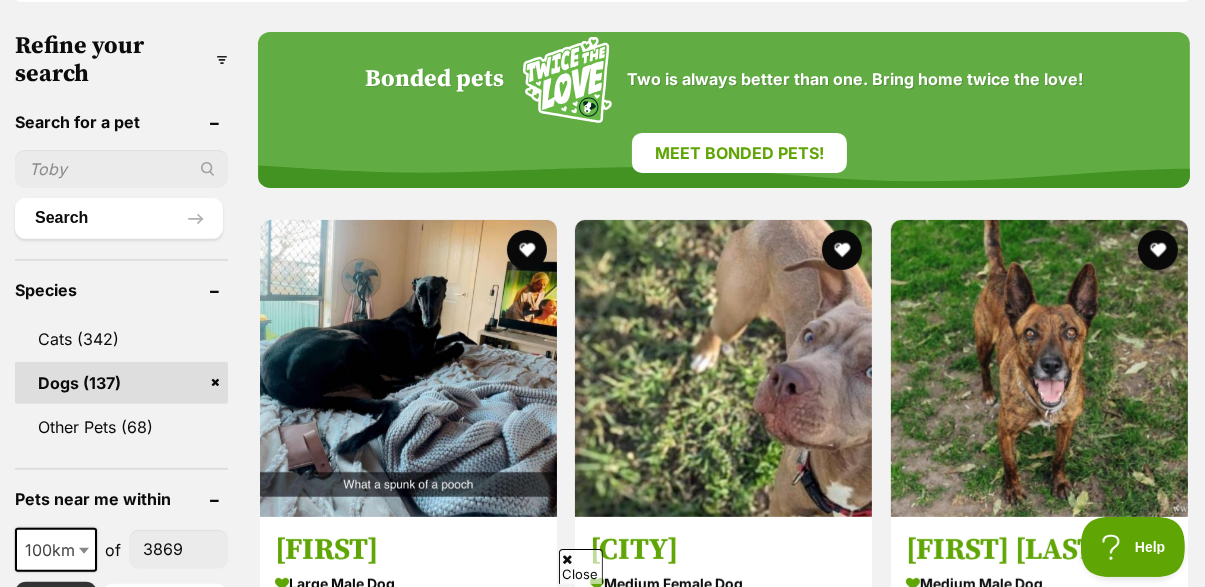 scroll, scrollTop: 624, scrollLeft: 0, axis: vertical 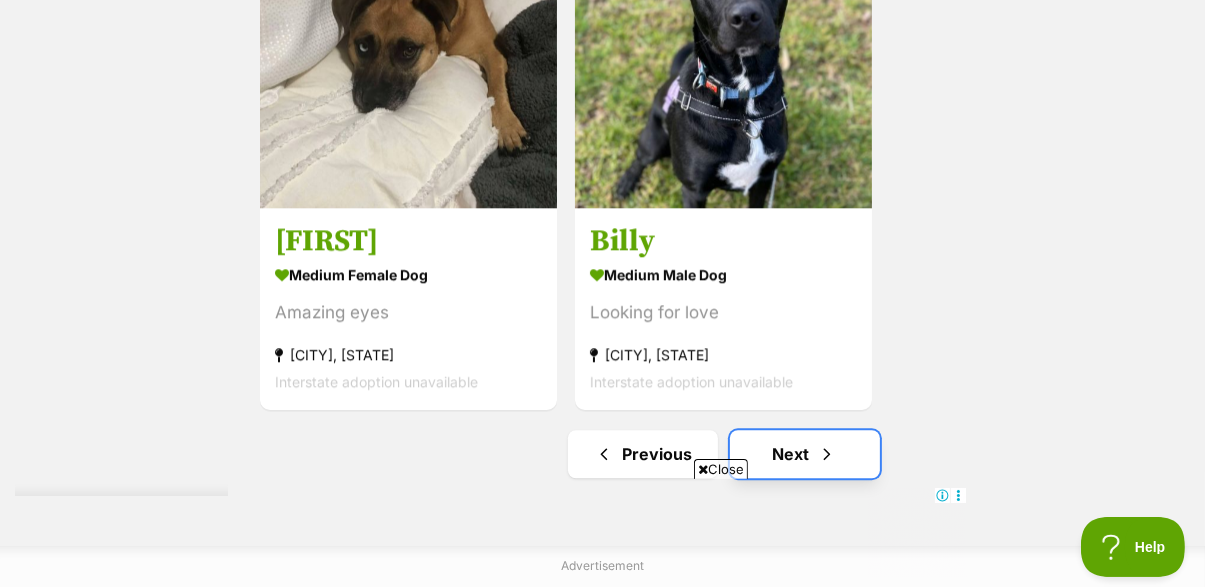 click on "Next" at bounding box center (805, 454) 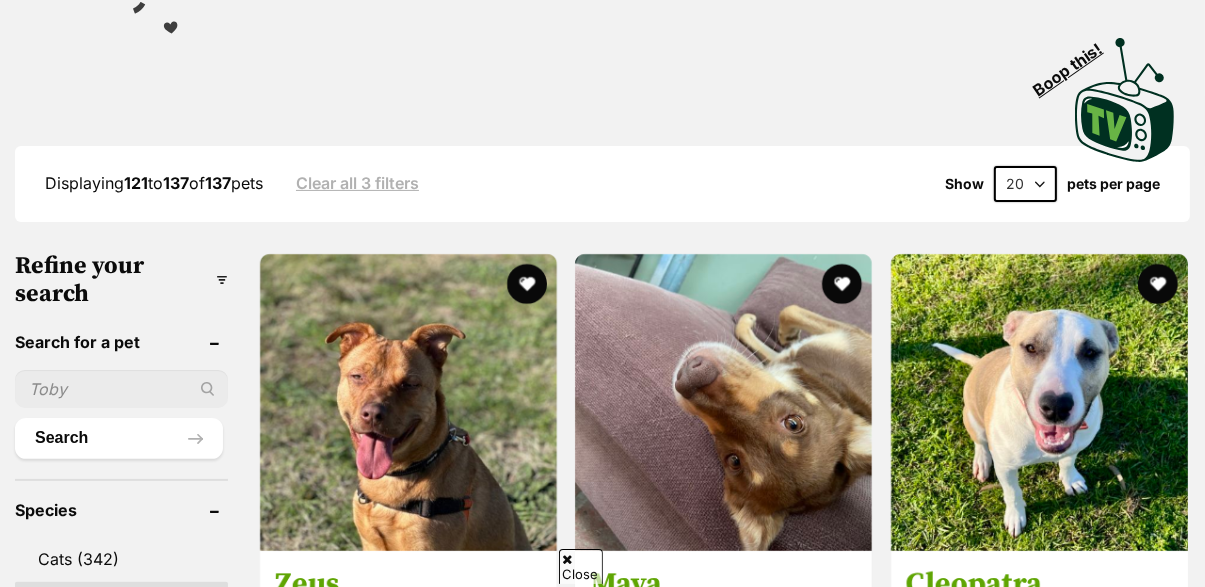 scroll, scrollTop: 0, scrollLeft: 0, axis: both 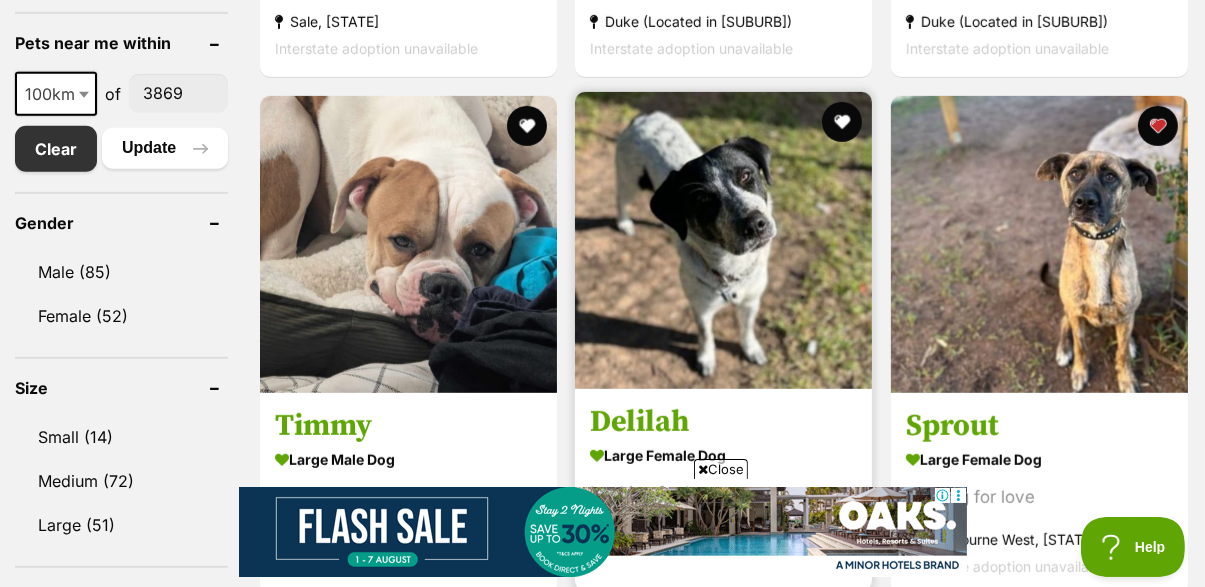 click at bounding box center [723, 240] 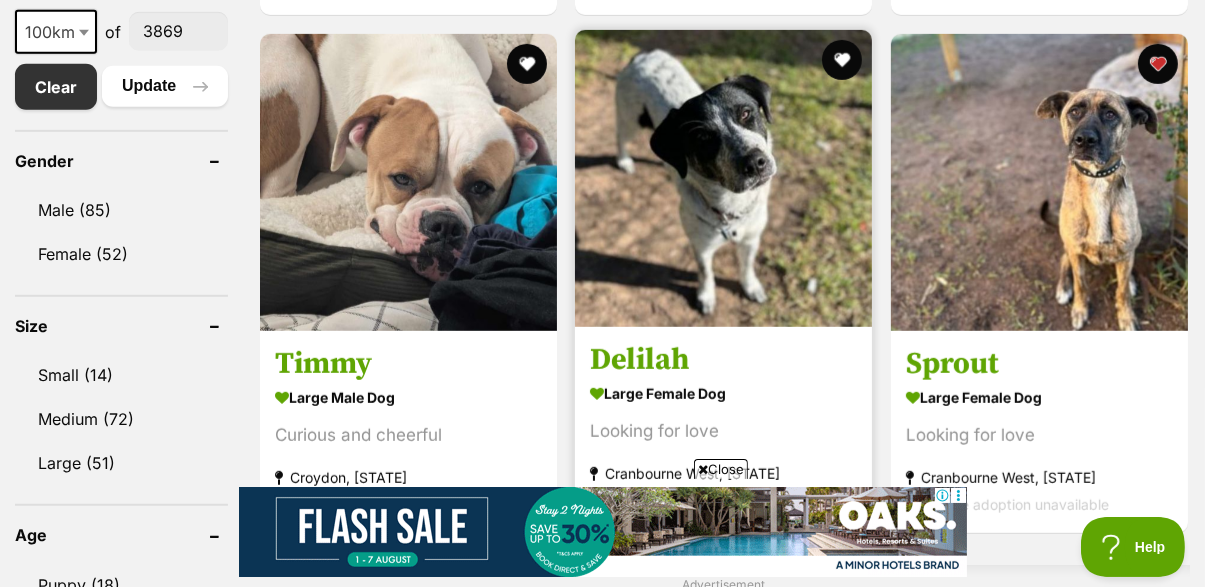 scroll, scrollTop: 1169, scrollLeft: 0, axis: vertical 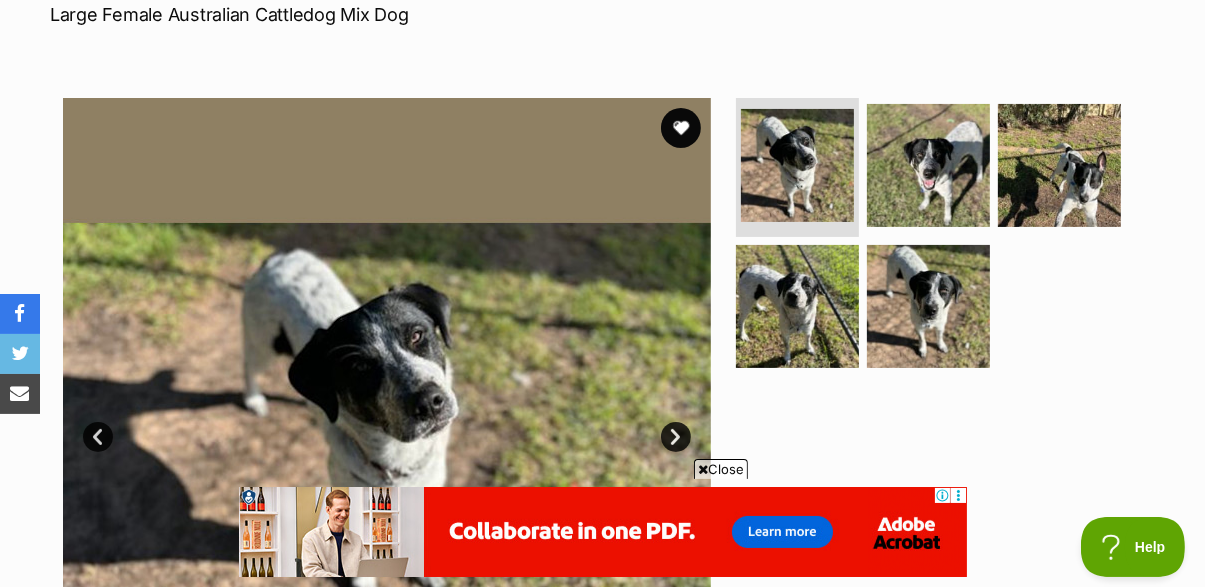 click on "Next" at bounding box center (676, 437) 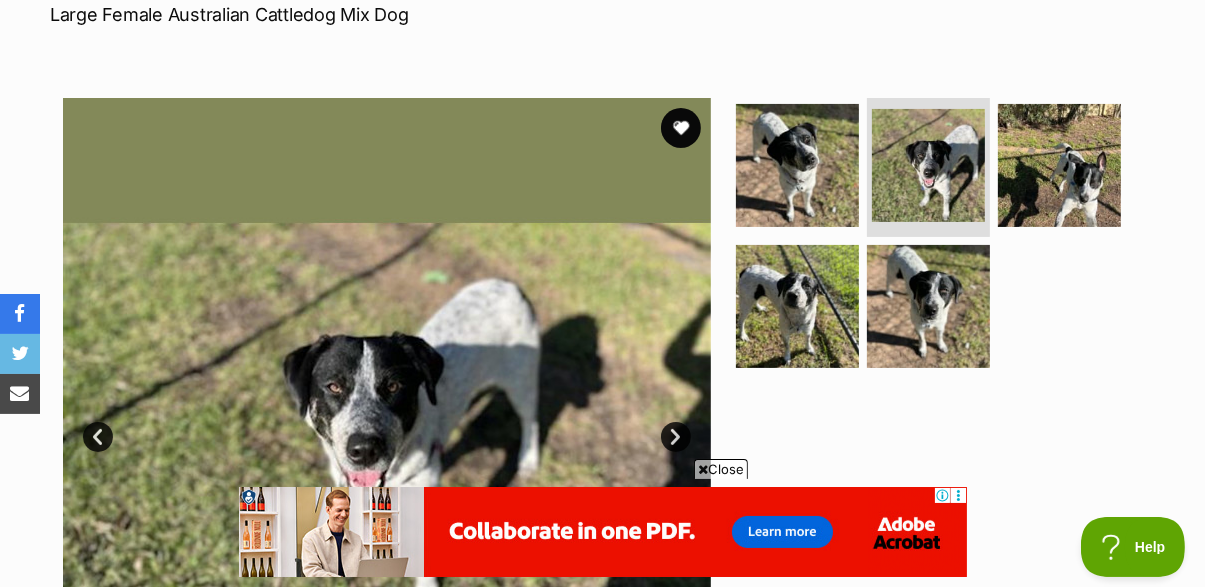 scroll, scrollTop: 0, scrollLeft: 0, axis: both 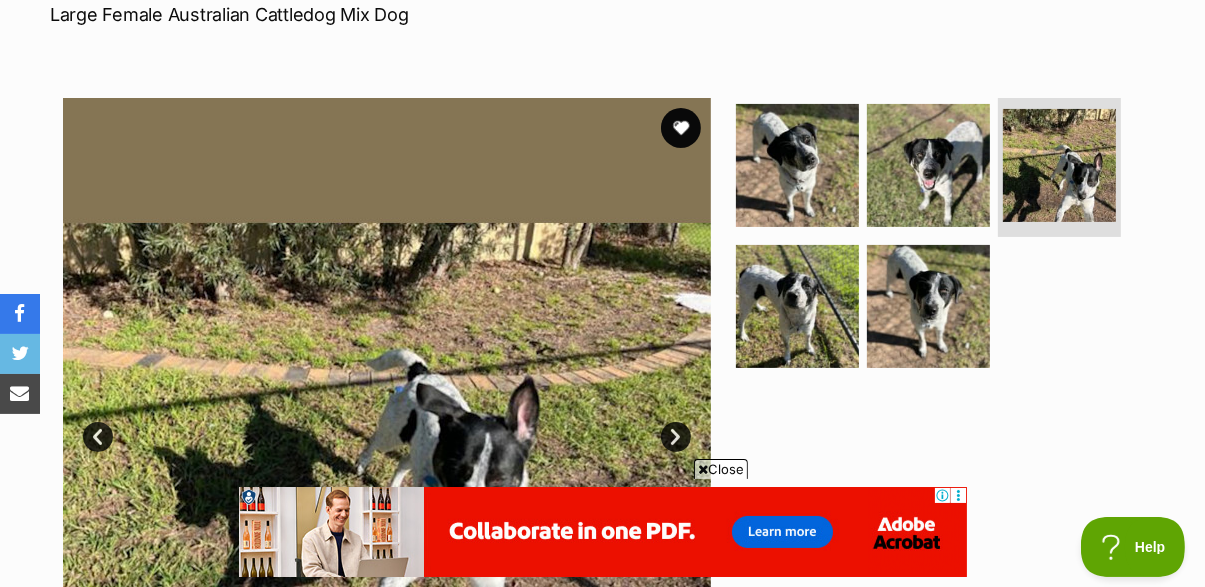 click at bounding box center [937, 422] 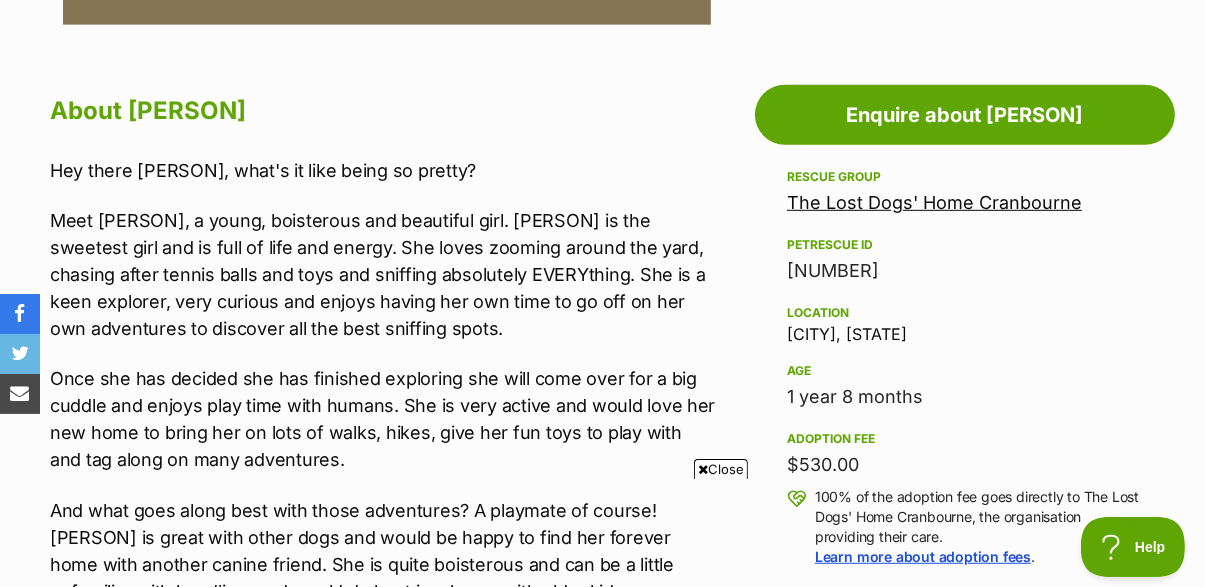 scroll, scrollTop: 1038, scrollLeft: 0, axis: vertical 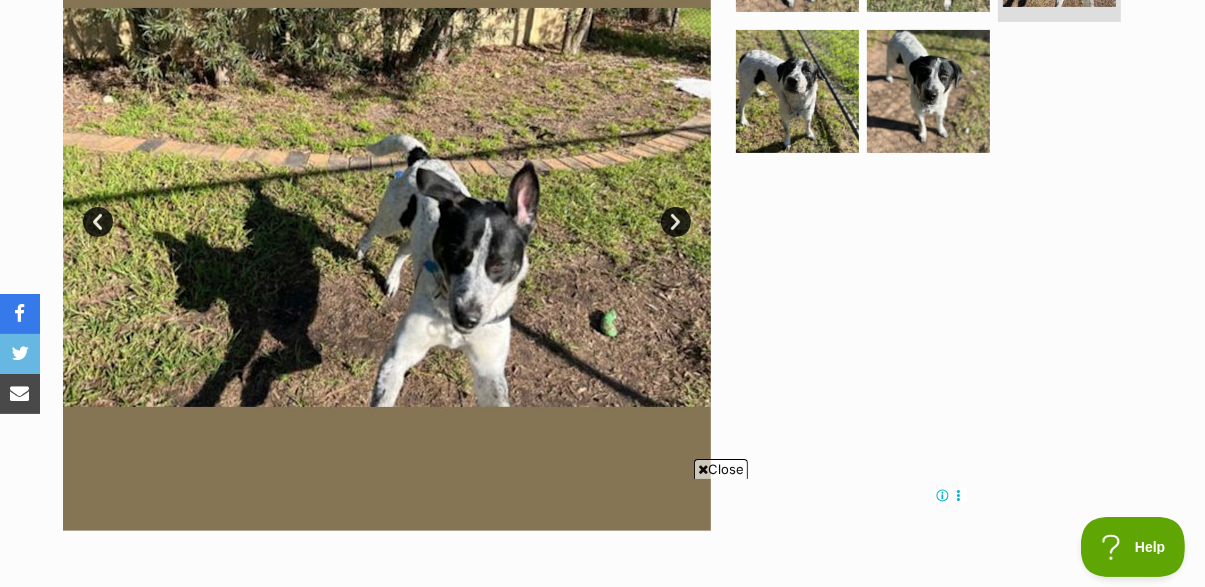 click on "Next" at bounding box center (676, 222) 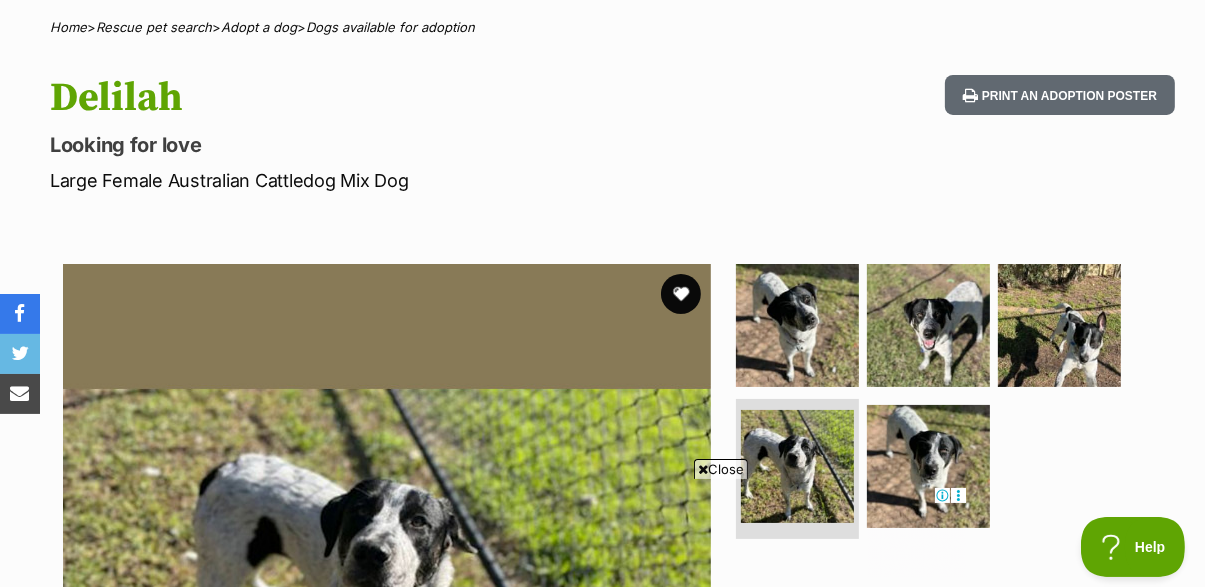scroll, scrollTop: 147, scrollLeft: 0, axis: vertical 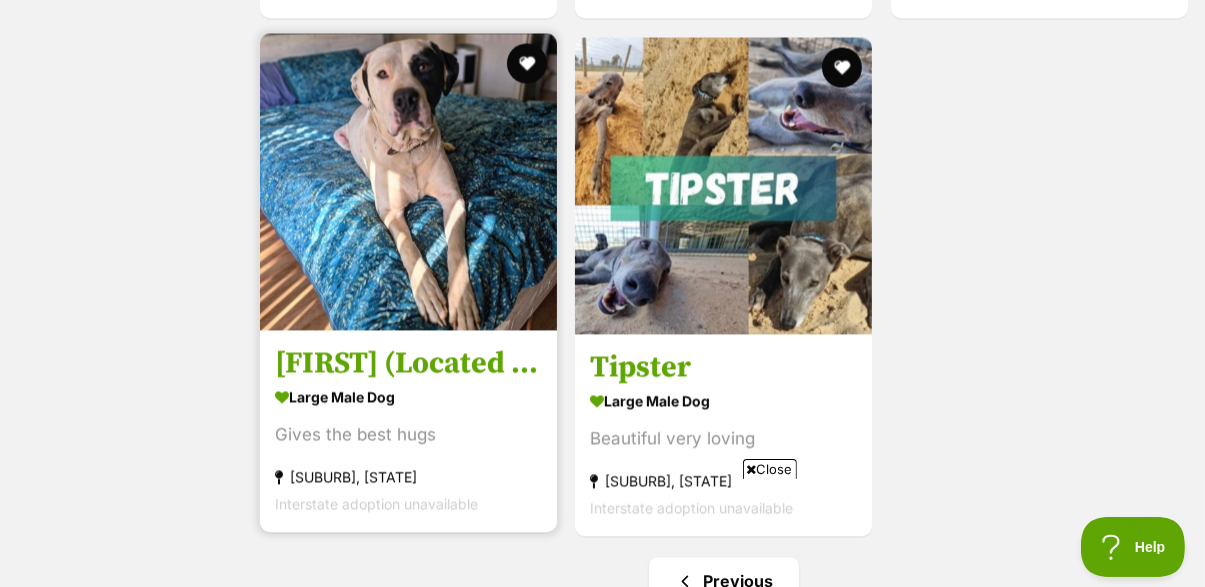 click at bounding box center [408, 181] 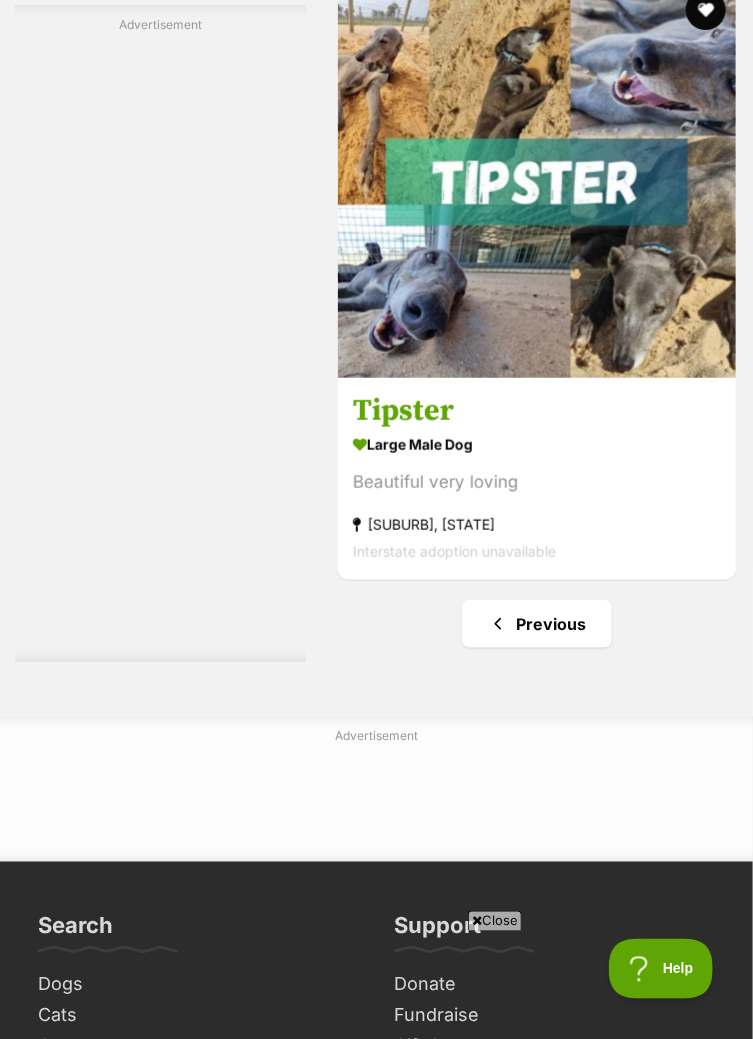 scroll, scrollTop: 0, scrollLeft: 0, axis: both 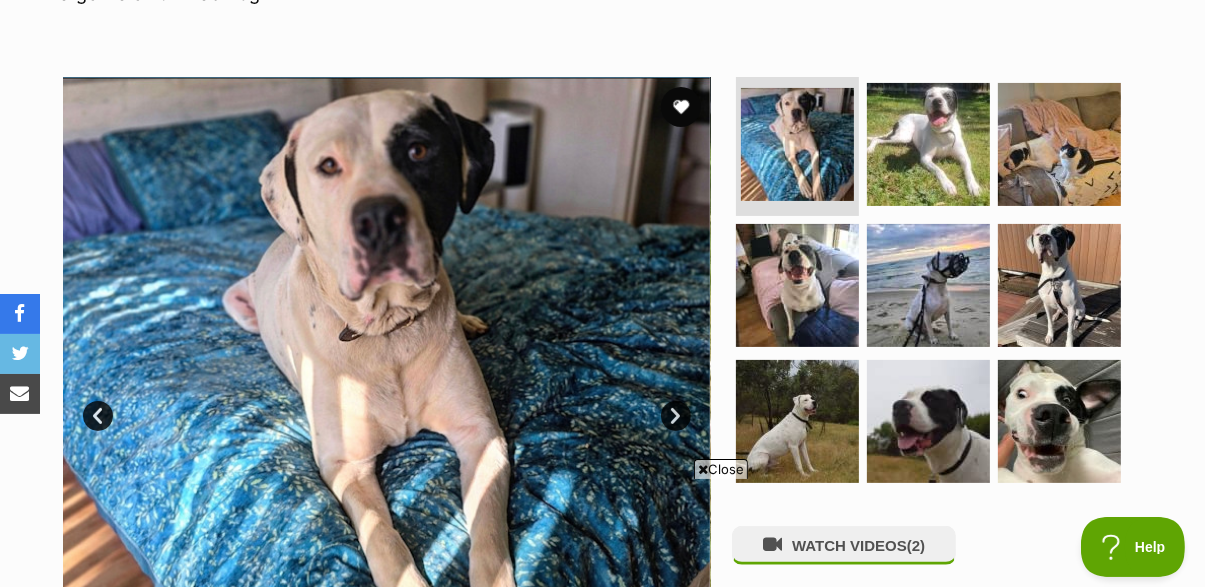 click on "Next" at bounding box center (676, 416) 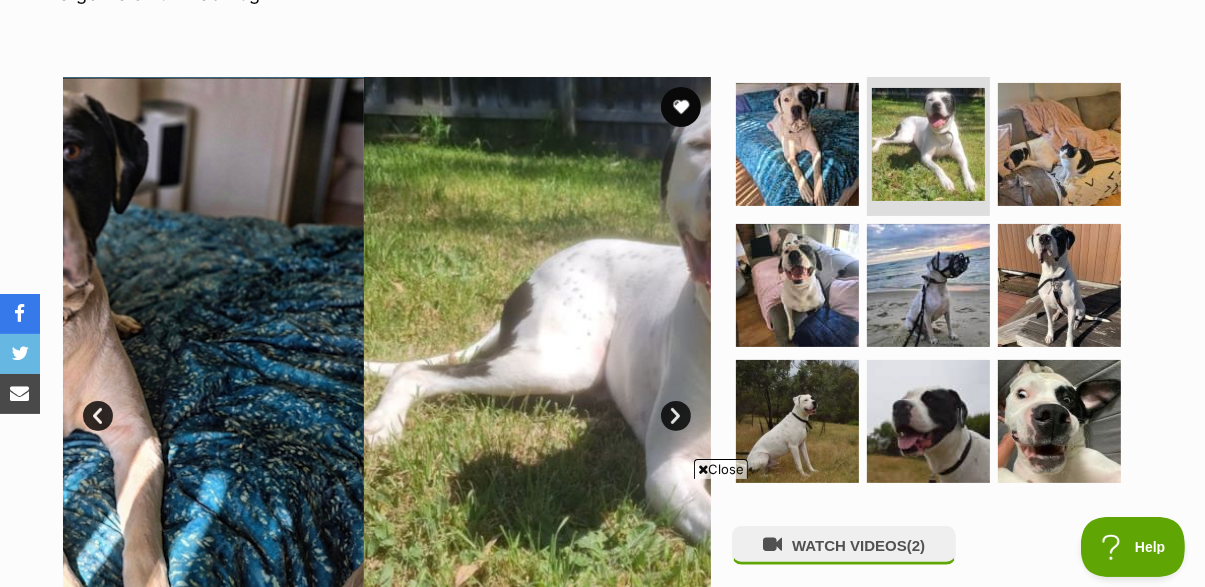 scroll, scrollTop: 0, scrollLeft: 0, axis: both 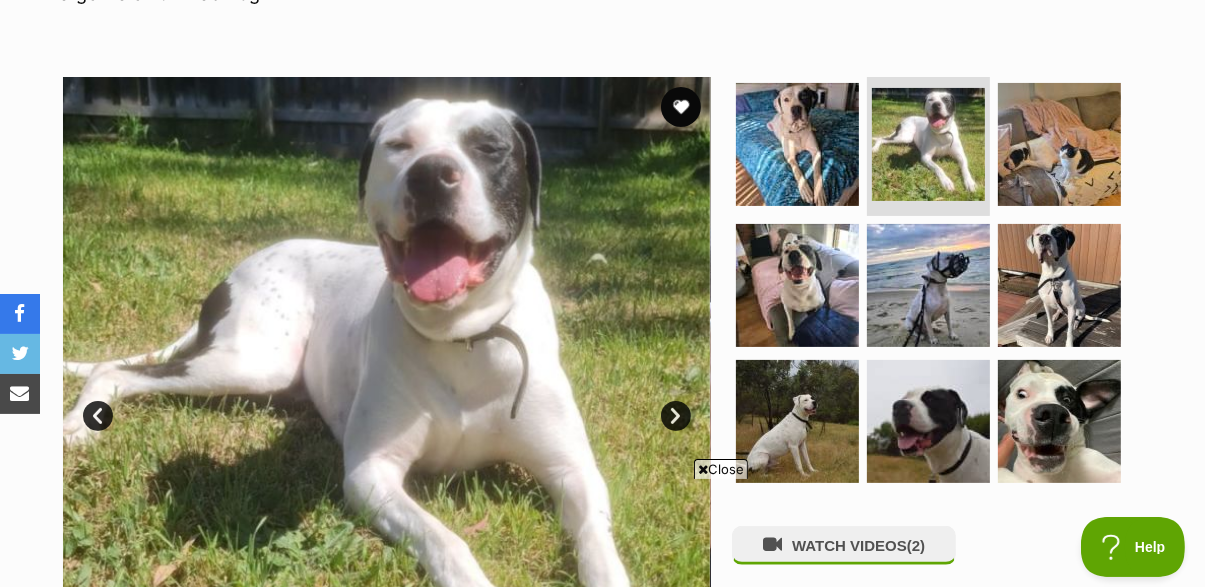 click on "Next" at bounding box center [676, 416] 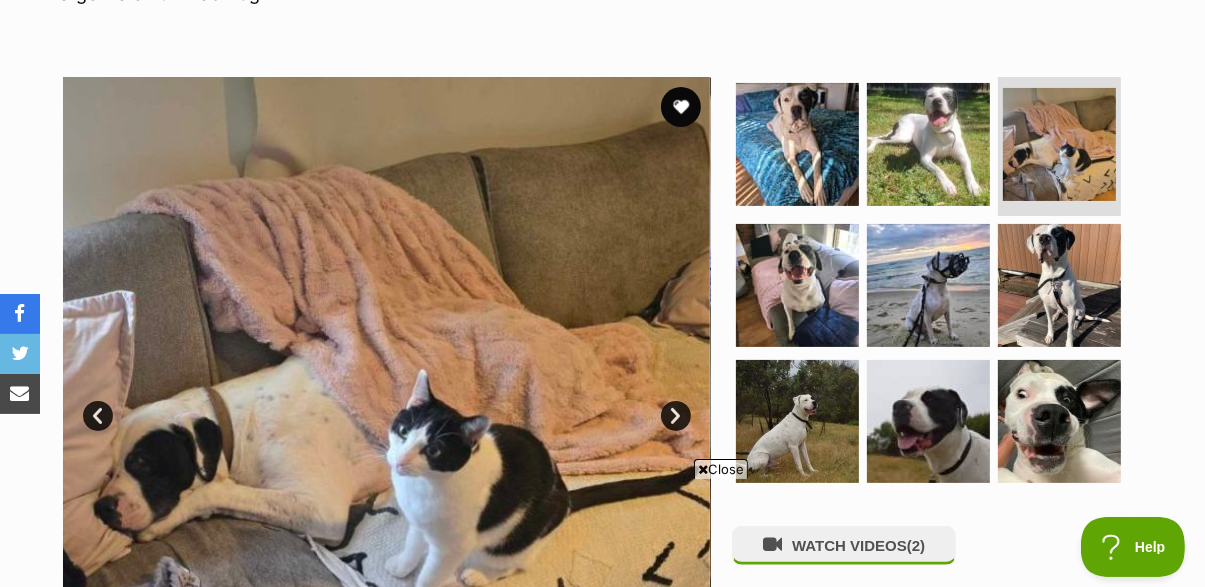 click on "Next" at bounding box center [676, 416] 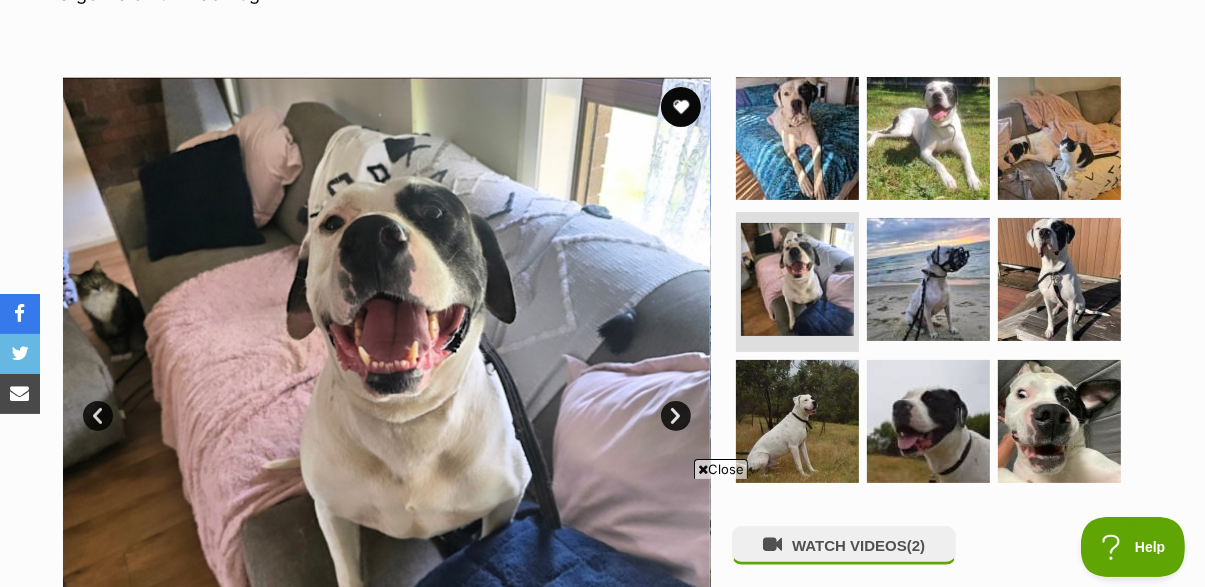 click on "Next" at bounding box center (676, 416) 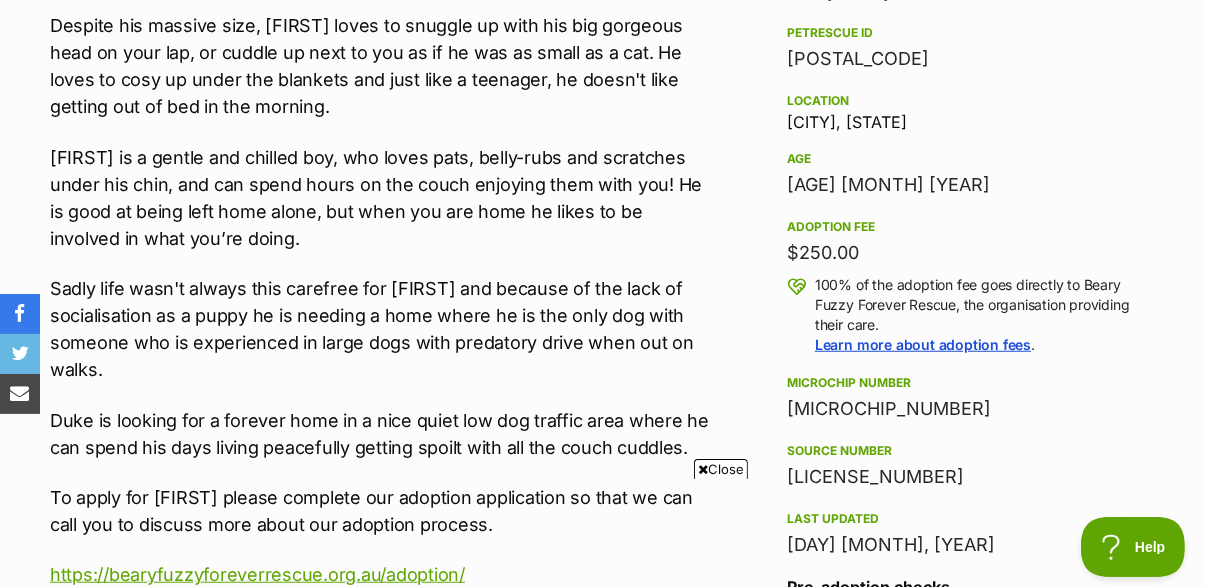 scroll, scrollTop: 0, scrollLeft: 0, axis: both 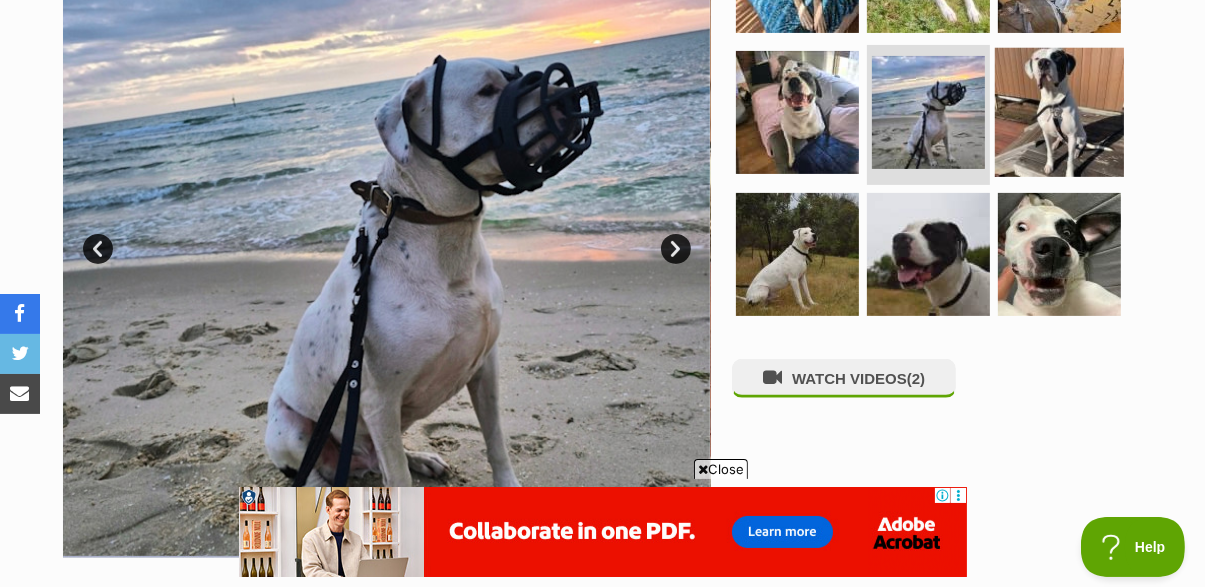 click at bounding box center (1059, 112) 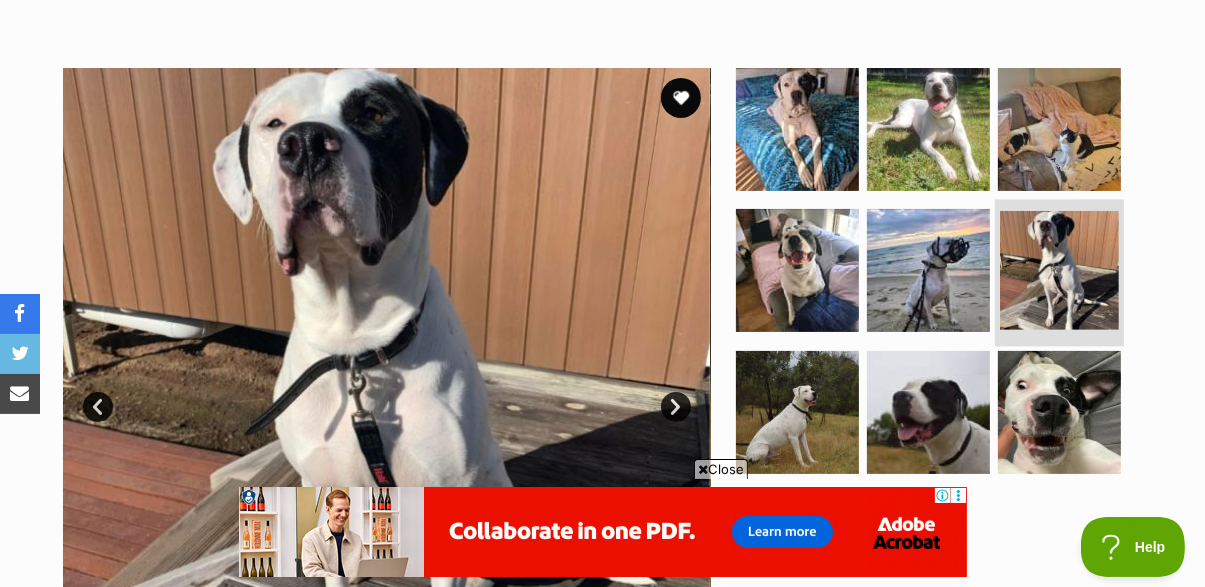 scroll, scrollTop: 349, scrollLeft: 0, axis: vertical 